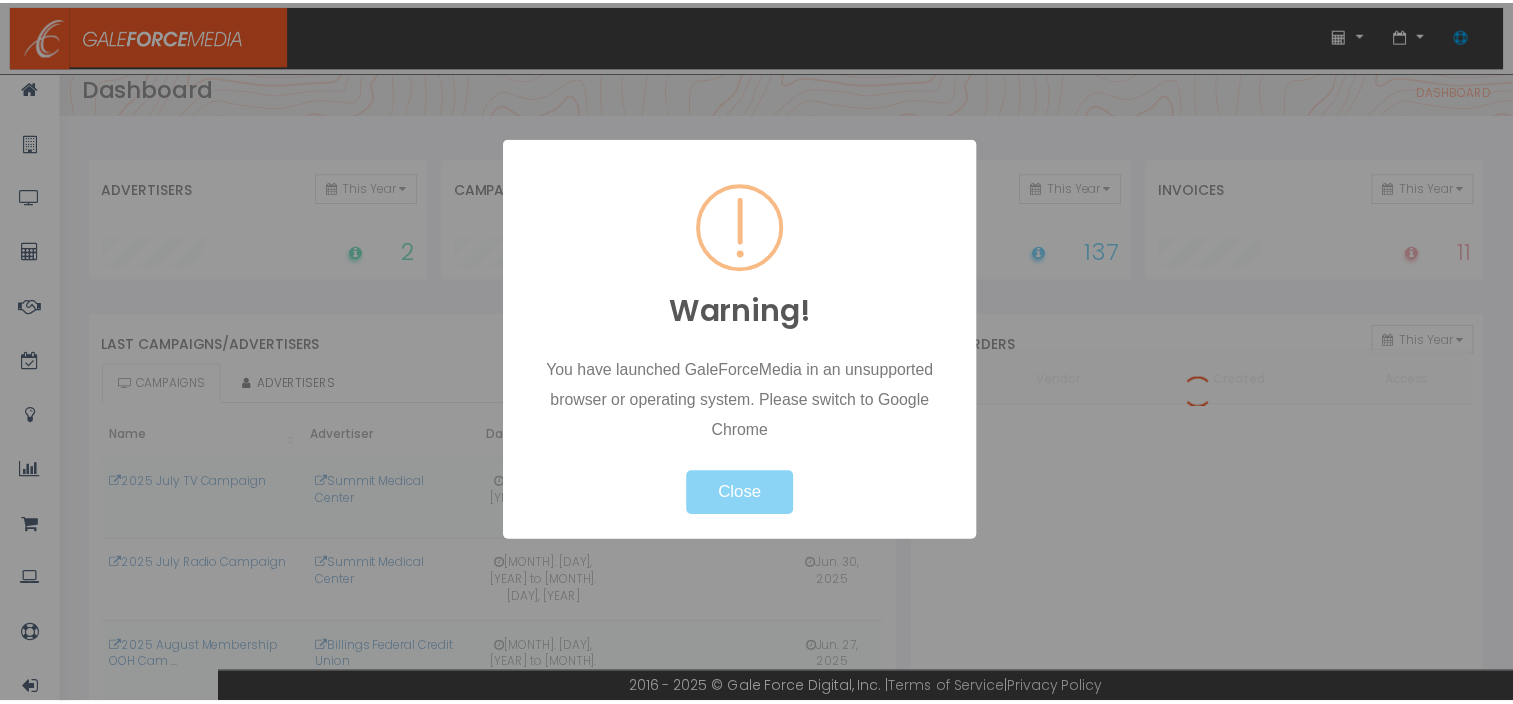 scroll, scrollTop: 0, scrollLeft: 0, axis: both 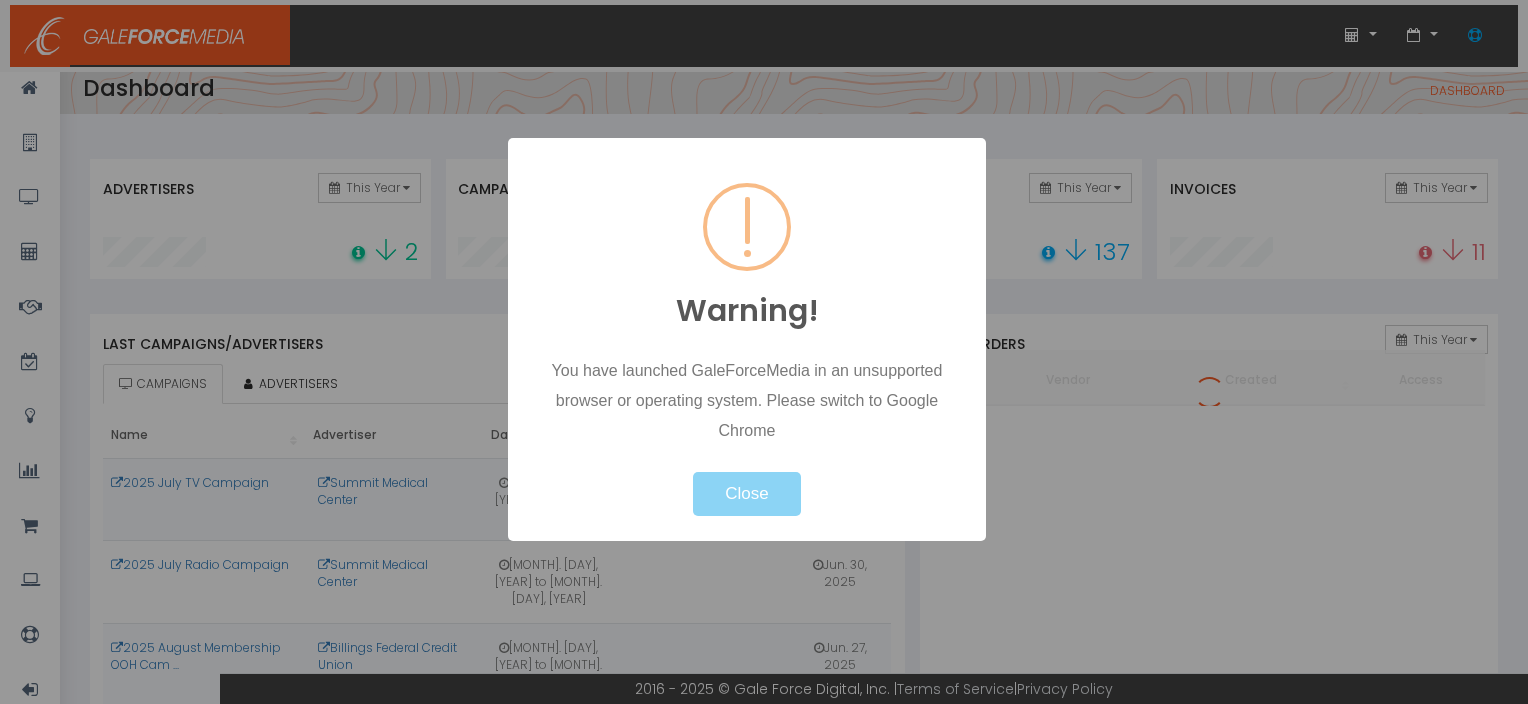 click on "Close" at bounding box center [746, 481] 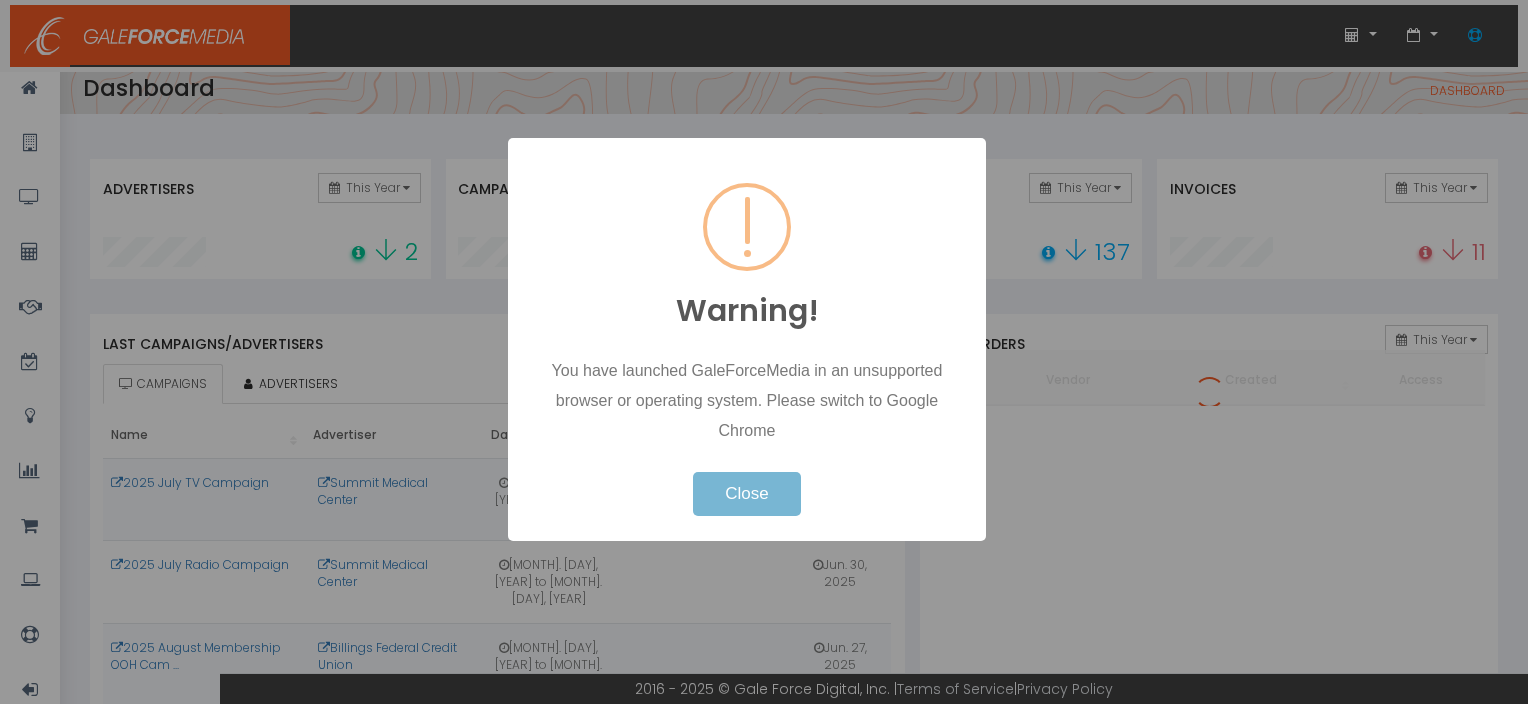 click on "Close" at bounding box center [746, 494] 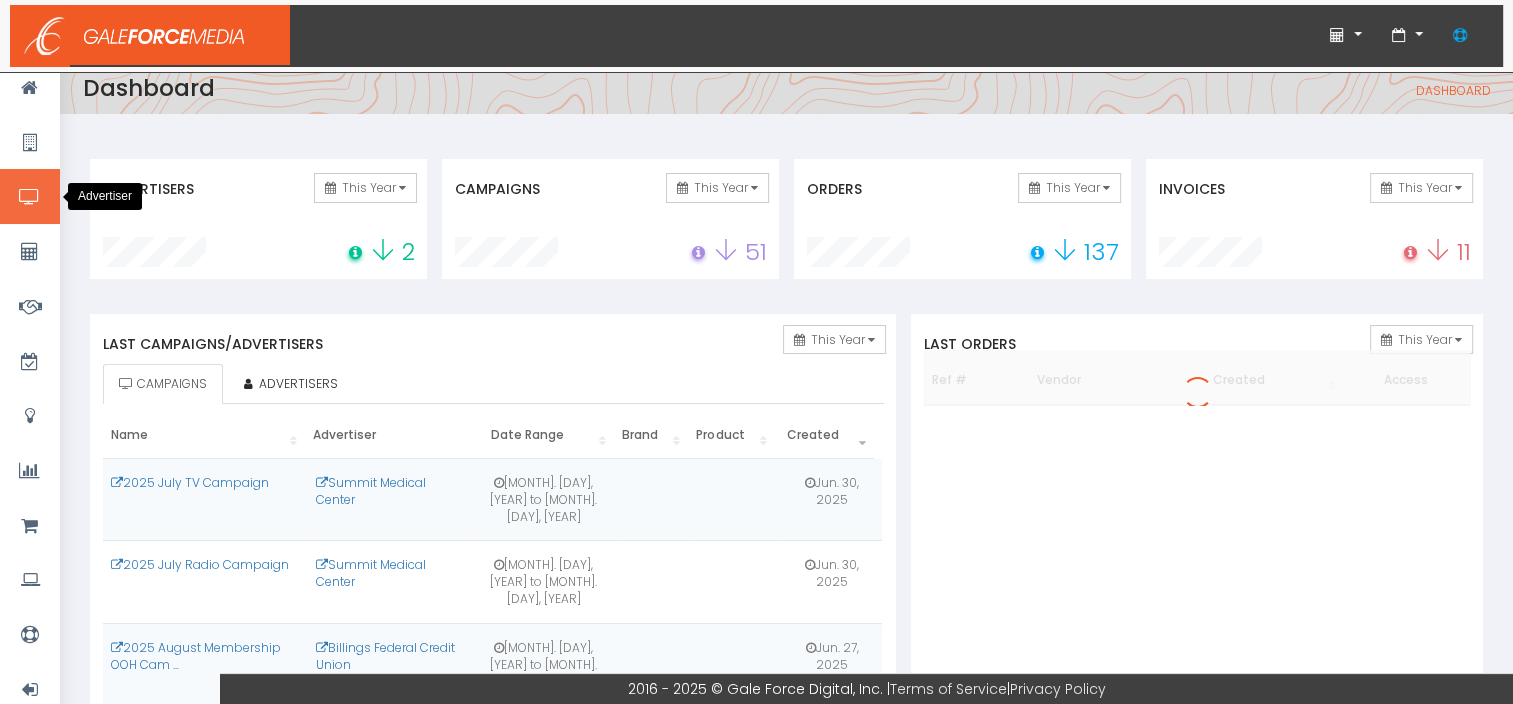click at bounding box center [30, 196] 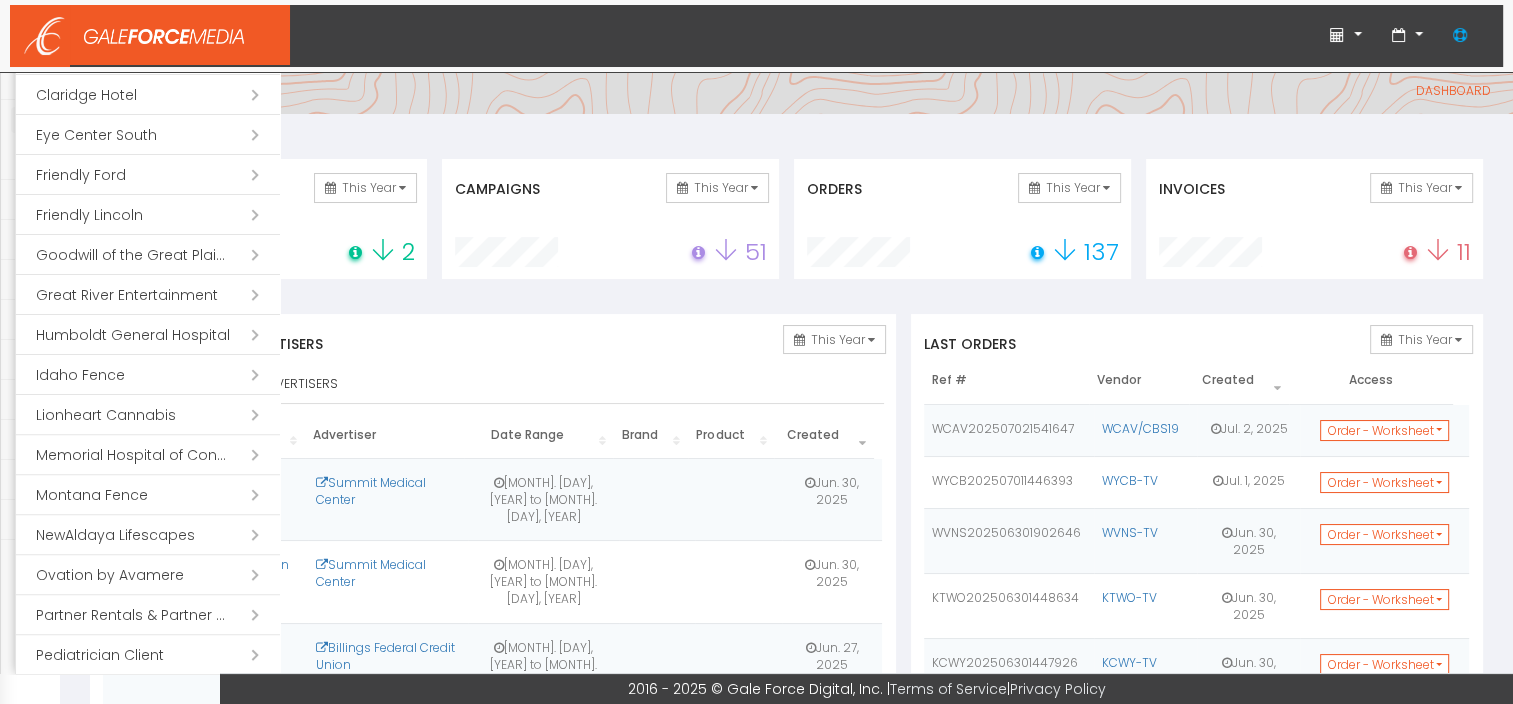 scroll, scrollTop: 600, scrollLeft: 0, axis: vertical 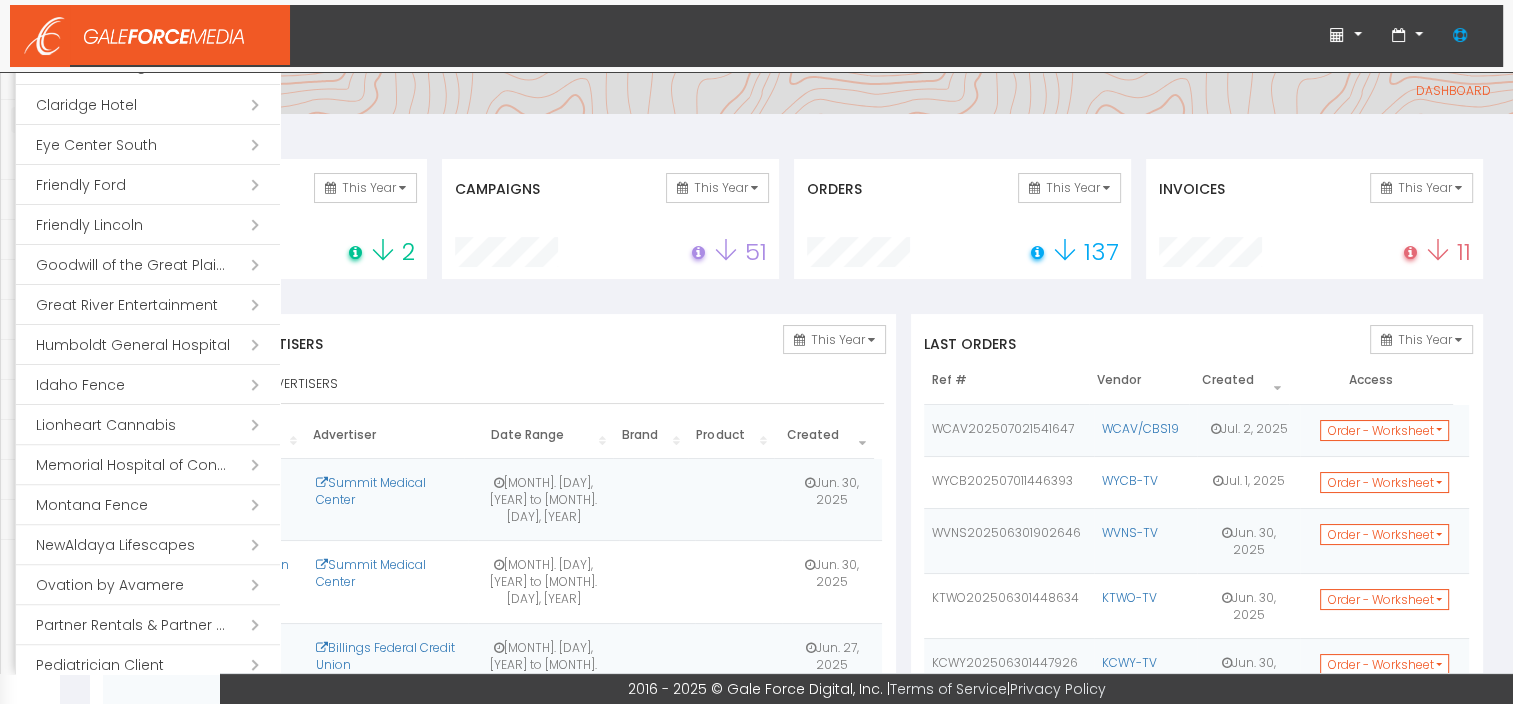 click on "Open submenu (  Eye Center South)" at bounding box center [148, 145] 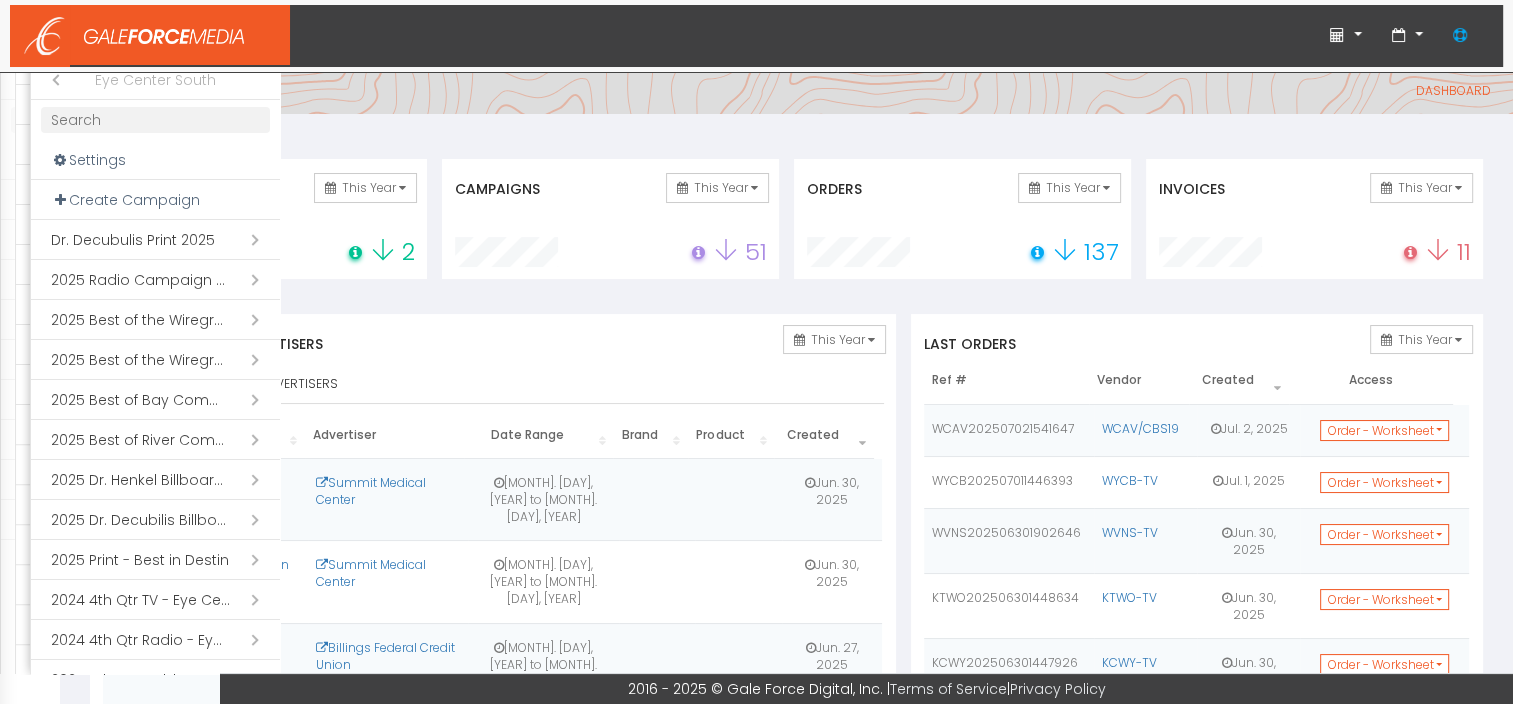 click on "Open submenu (   2025 Best of the Wiregrass Winners Guide)" at bounding box center [155, 360] 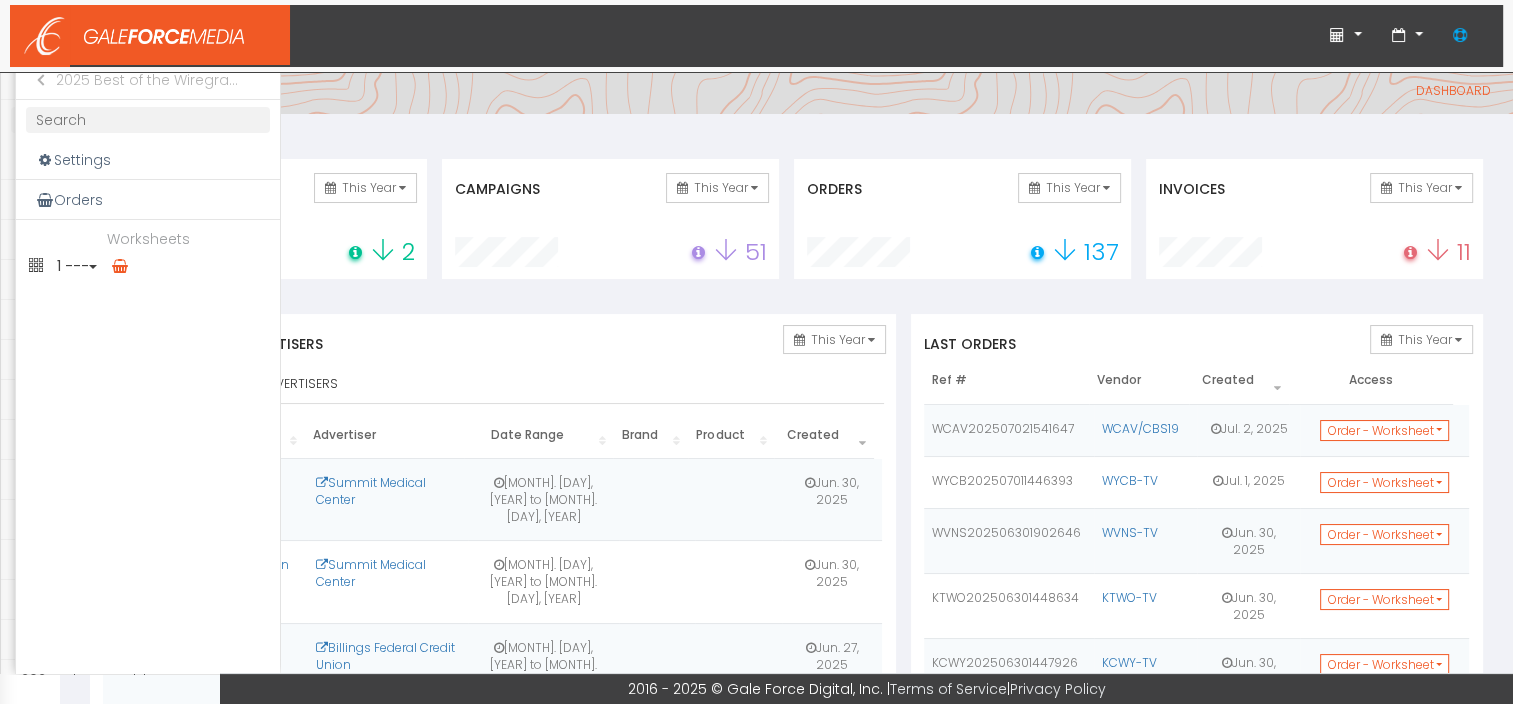 click on "Close submenu (   2025 Best of the Wiregrass Winners Guide)" at bounding box center [36, 80] 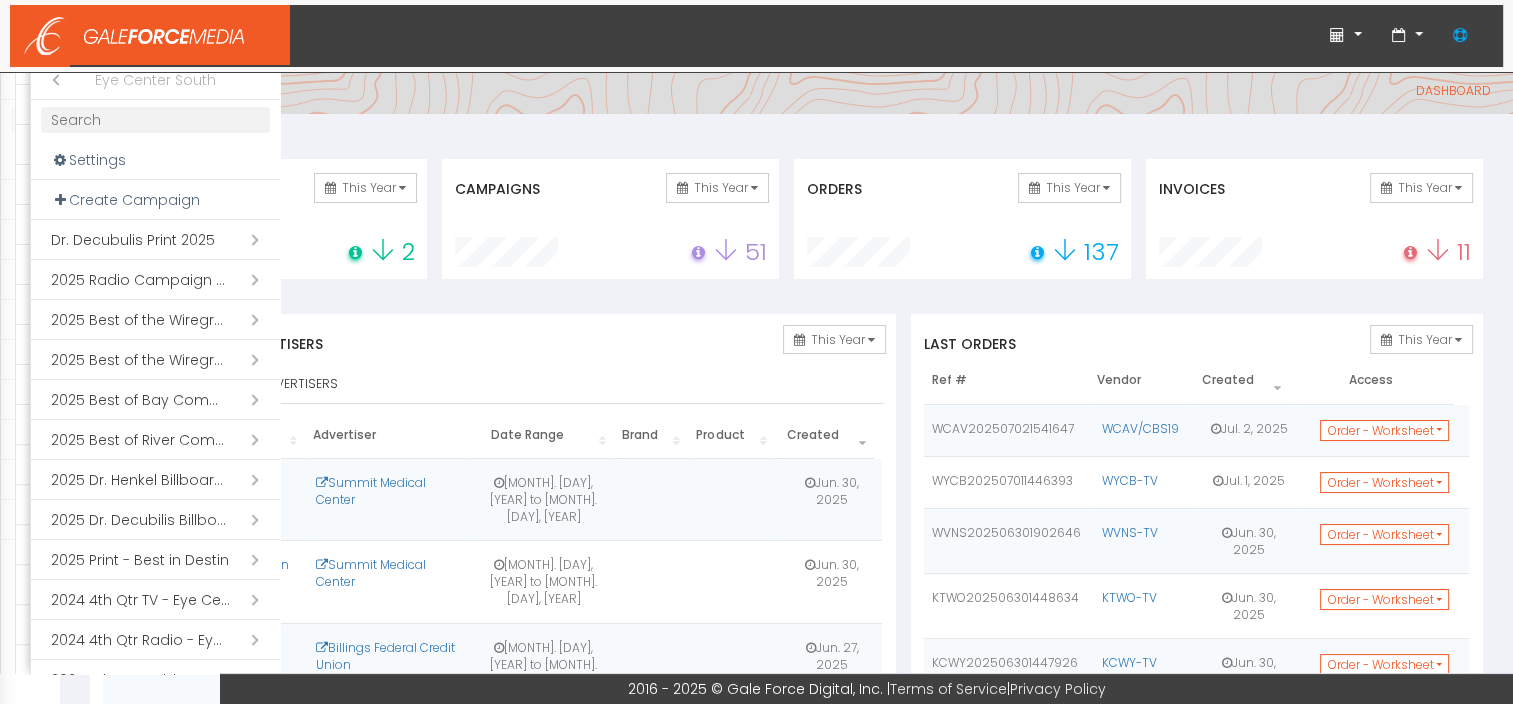 click on "Open submenu (   2025 Best of the Wiregrass)" at bounding box center [155, 320] 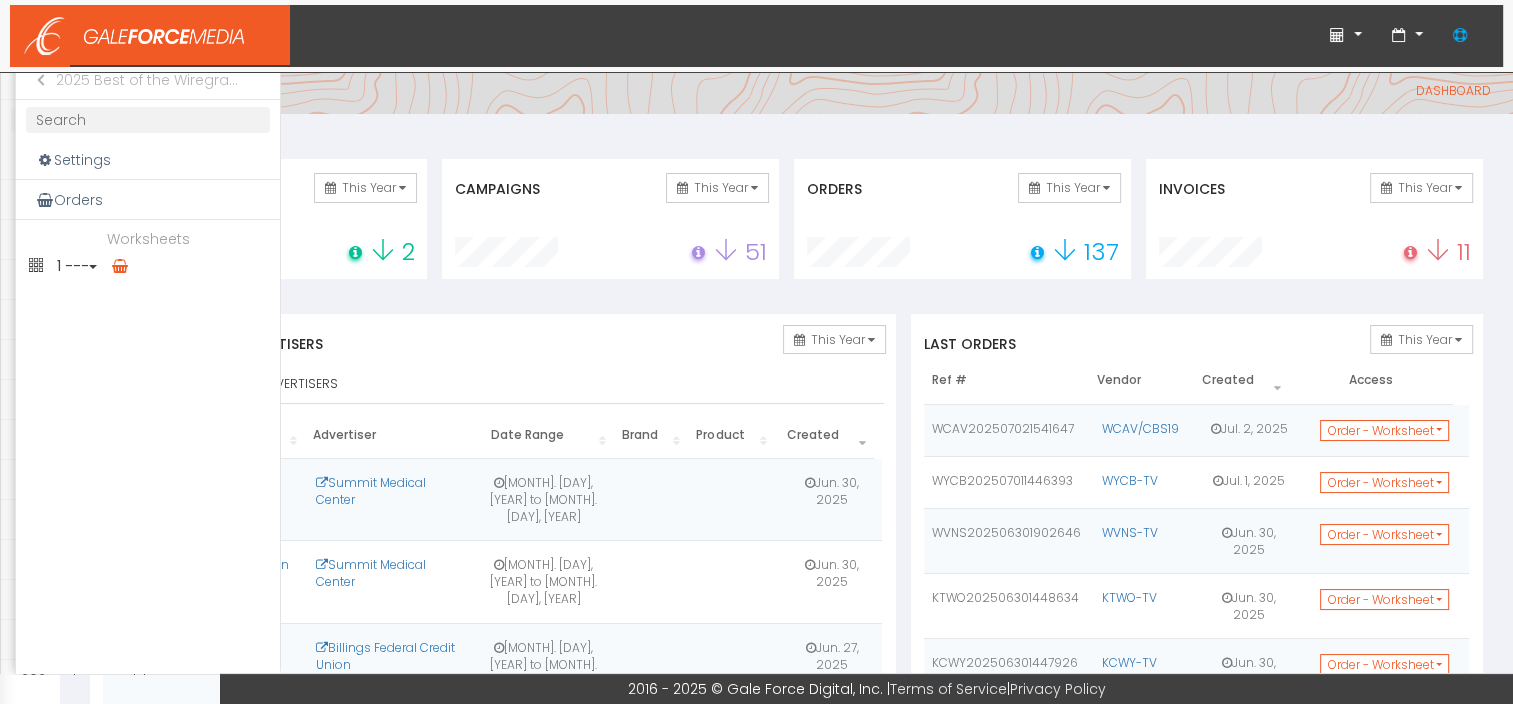 click on "Close submenu (   2025 Best of the Wiregrass)" at bounding box center [36, 80] 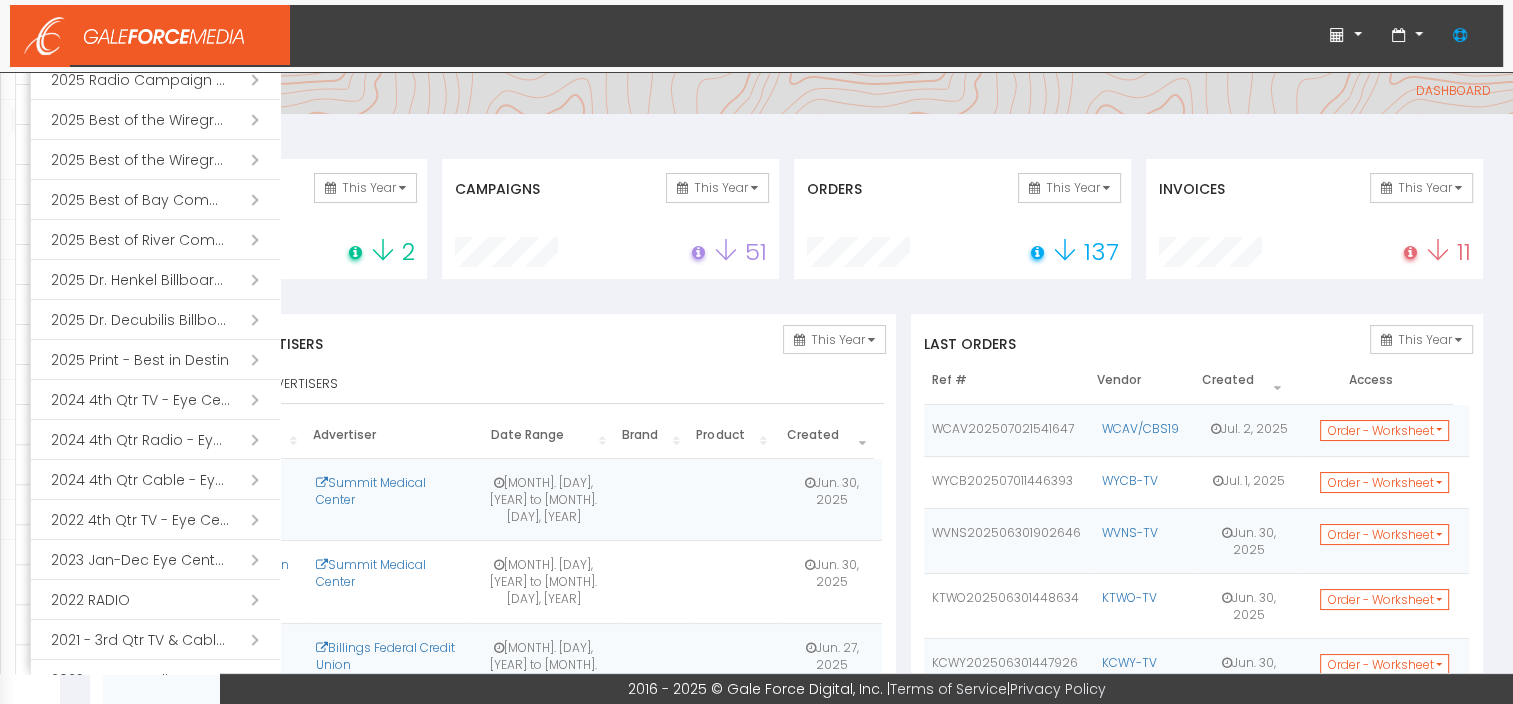 scroll, scrollTop: 100, scrollLeft: 0, axis: vertical 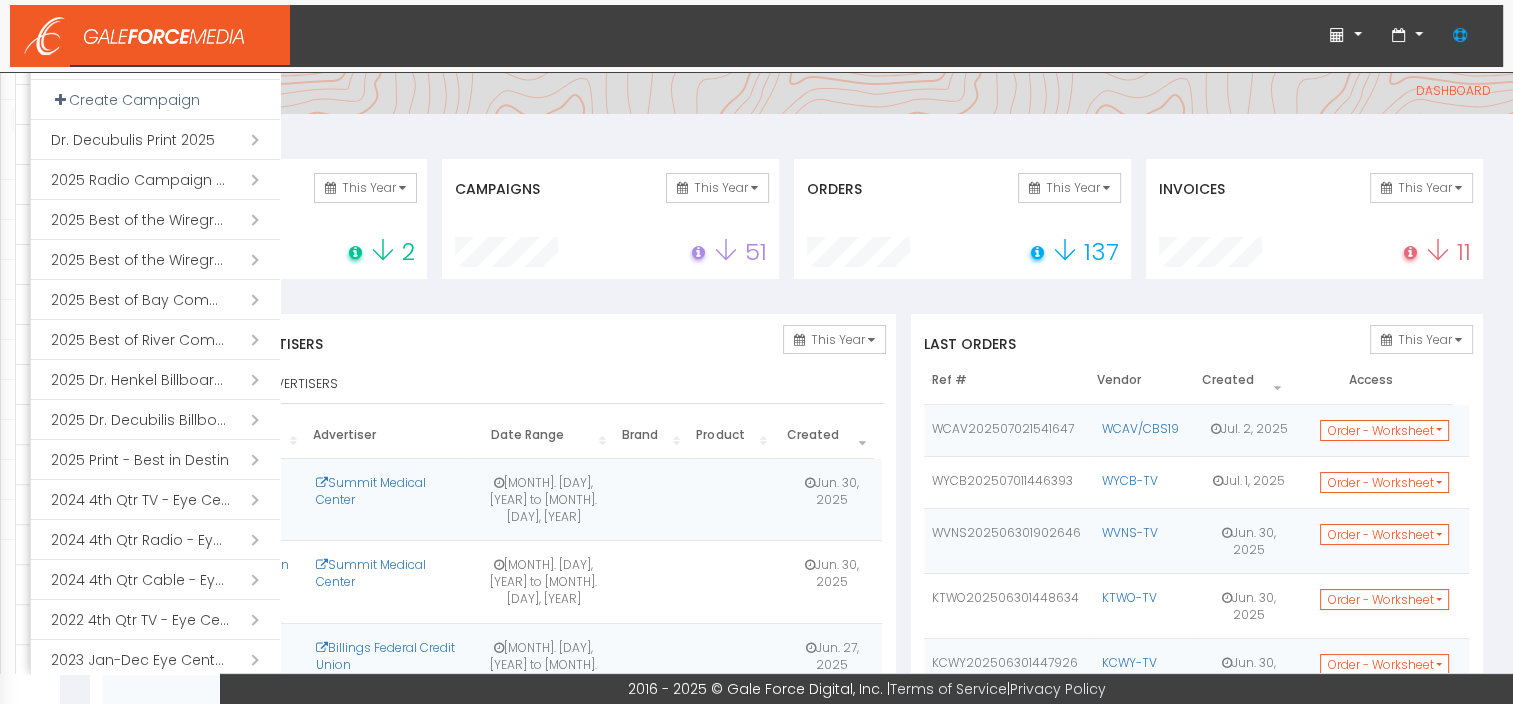 click on "Open submenu (   2025 Best of the Wiregrass Winners Guide)" at bounding box center [155, 260] 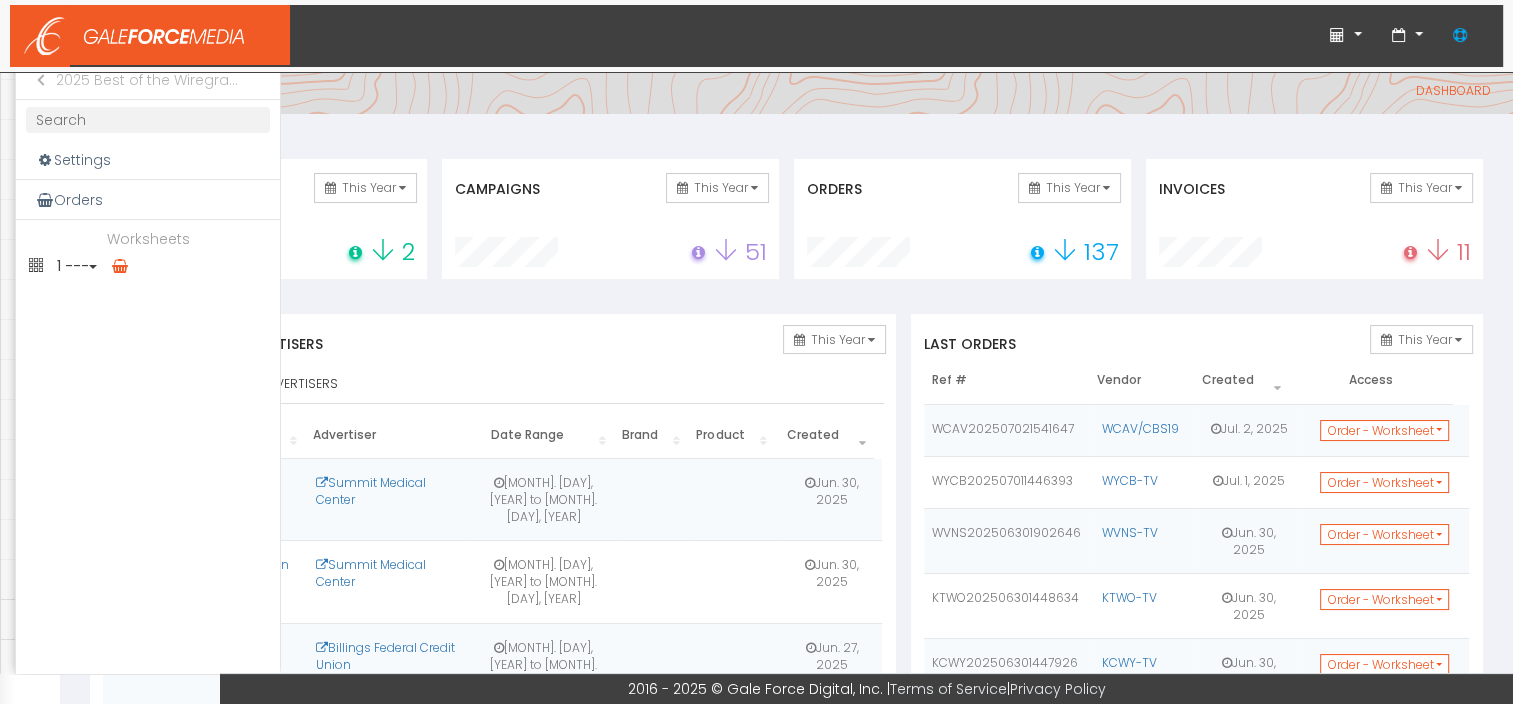 click on "Close submenu (   2025 Best of the Wiregrass Winners Guide)" at bounding box center (36, 80) 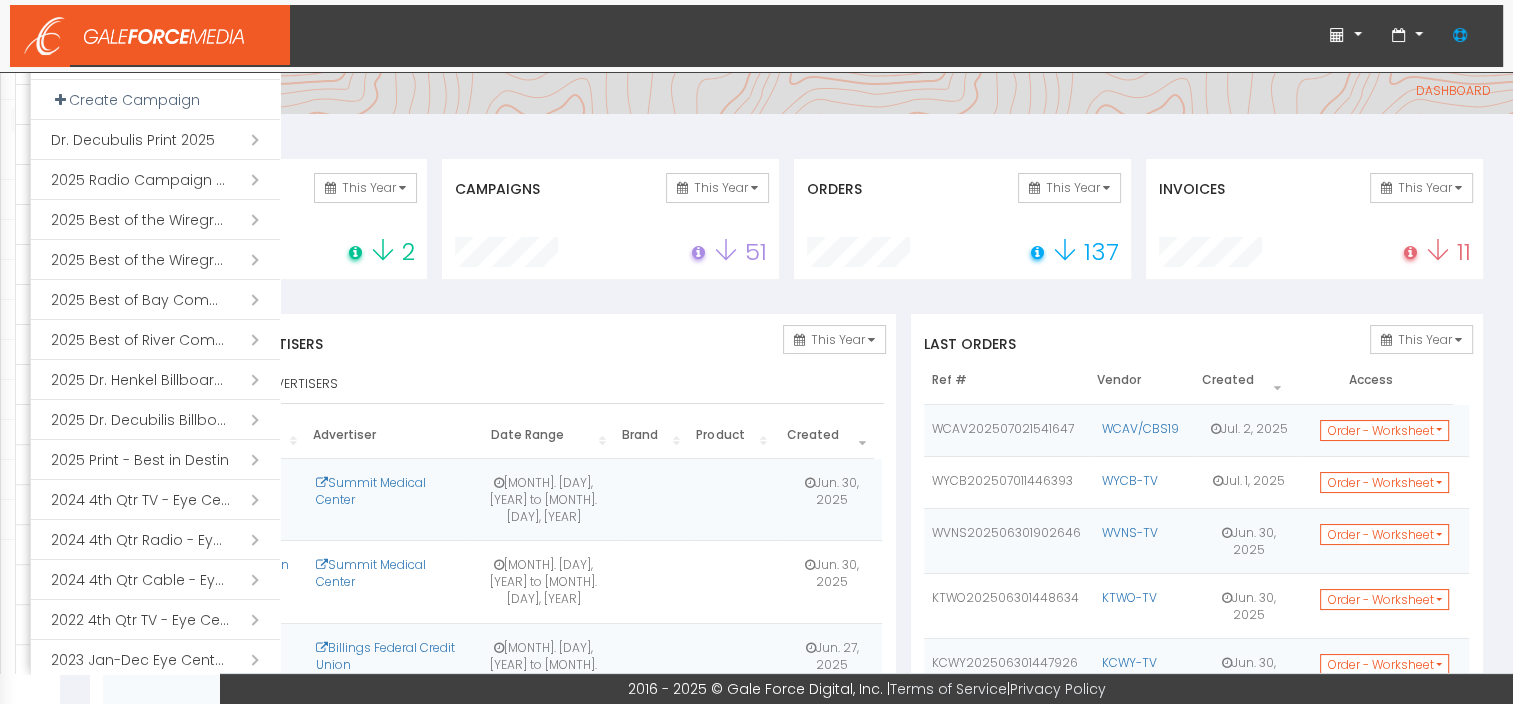 click on "Open submenu (   2025 Print - Best in Destin)" at bounding box center [155, 460] 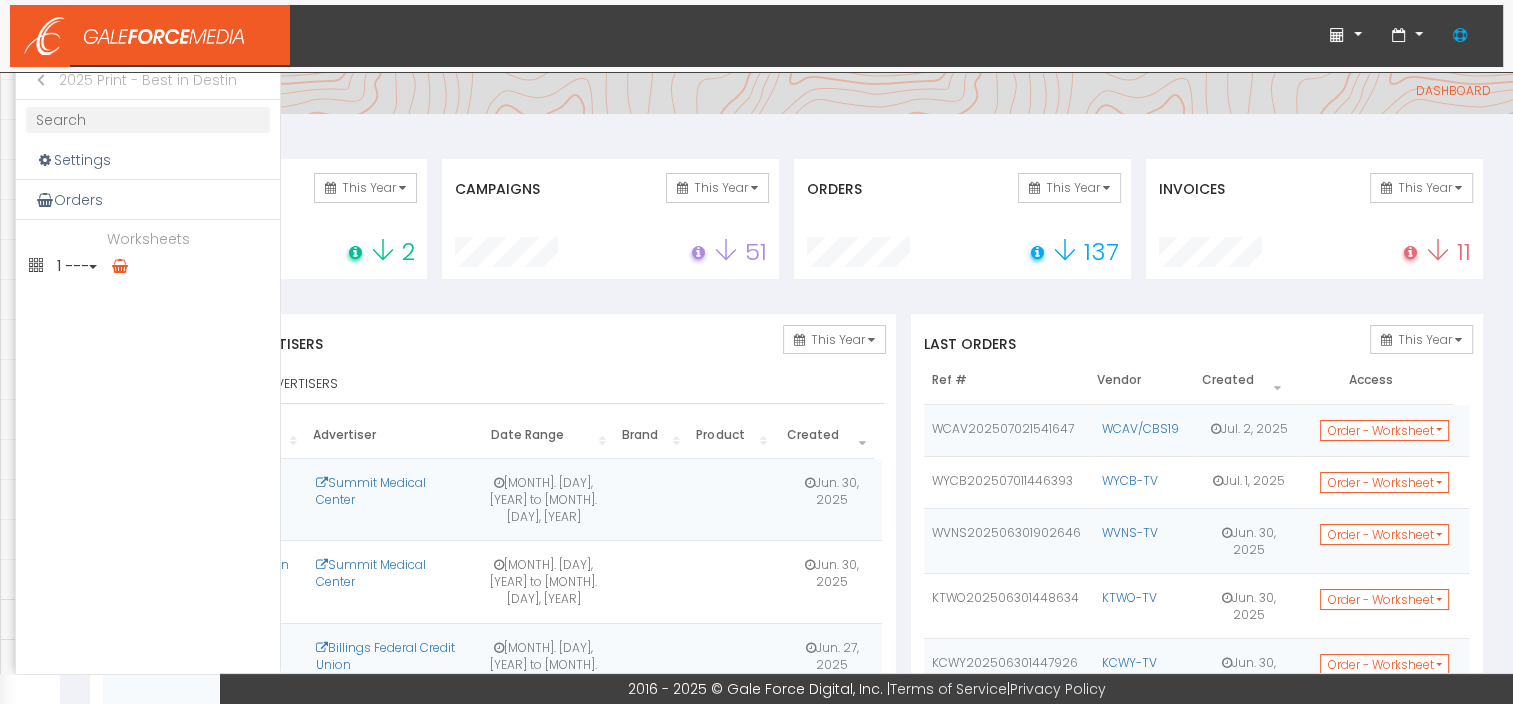 click on "Close submenu (   2025 Print - Best in Destin)" at bounding box center (36, 80) 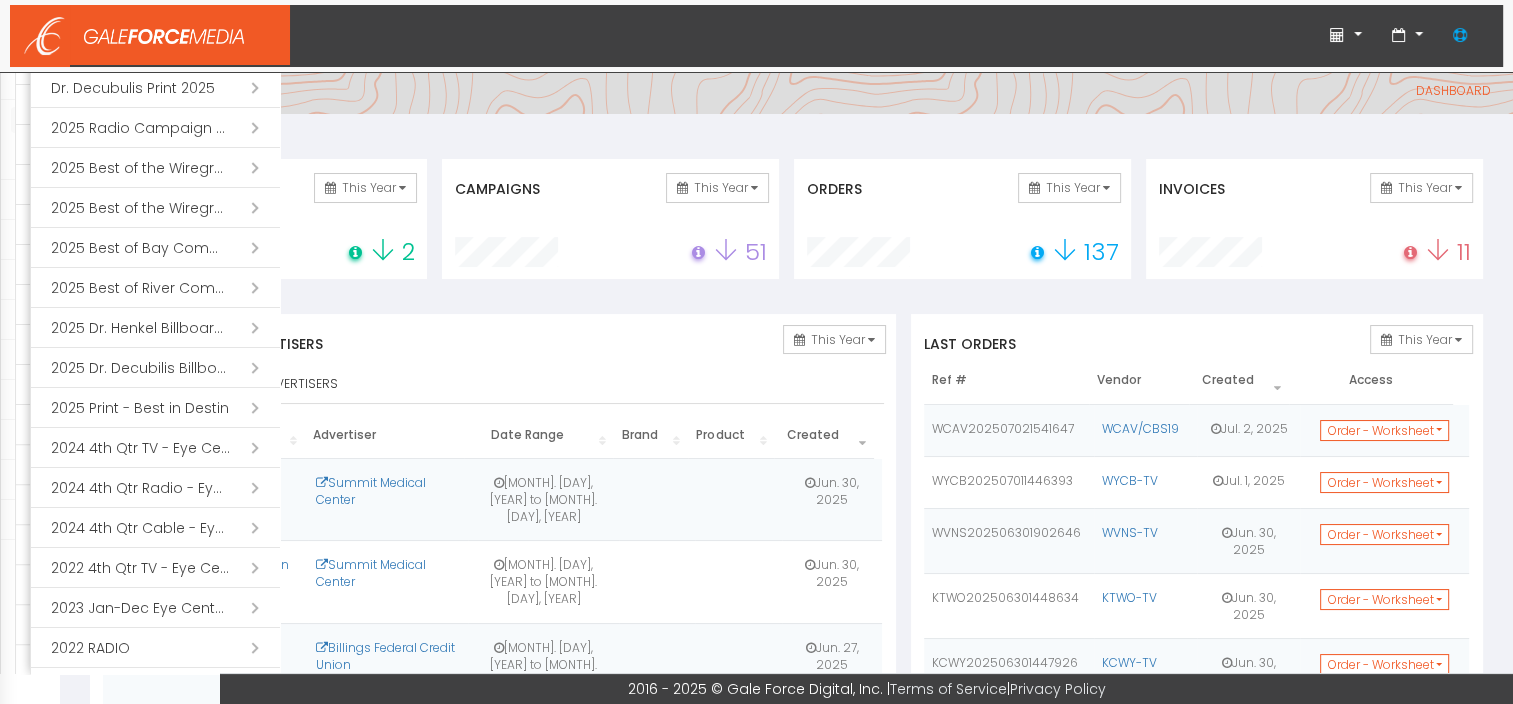 scroll, scrollTop: 0, scrollLeft: 0, axis: both 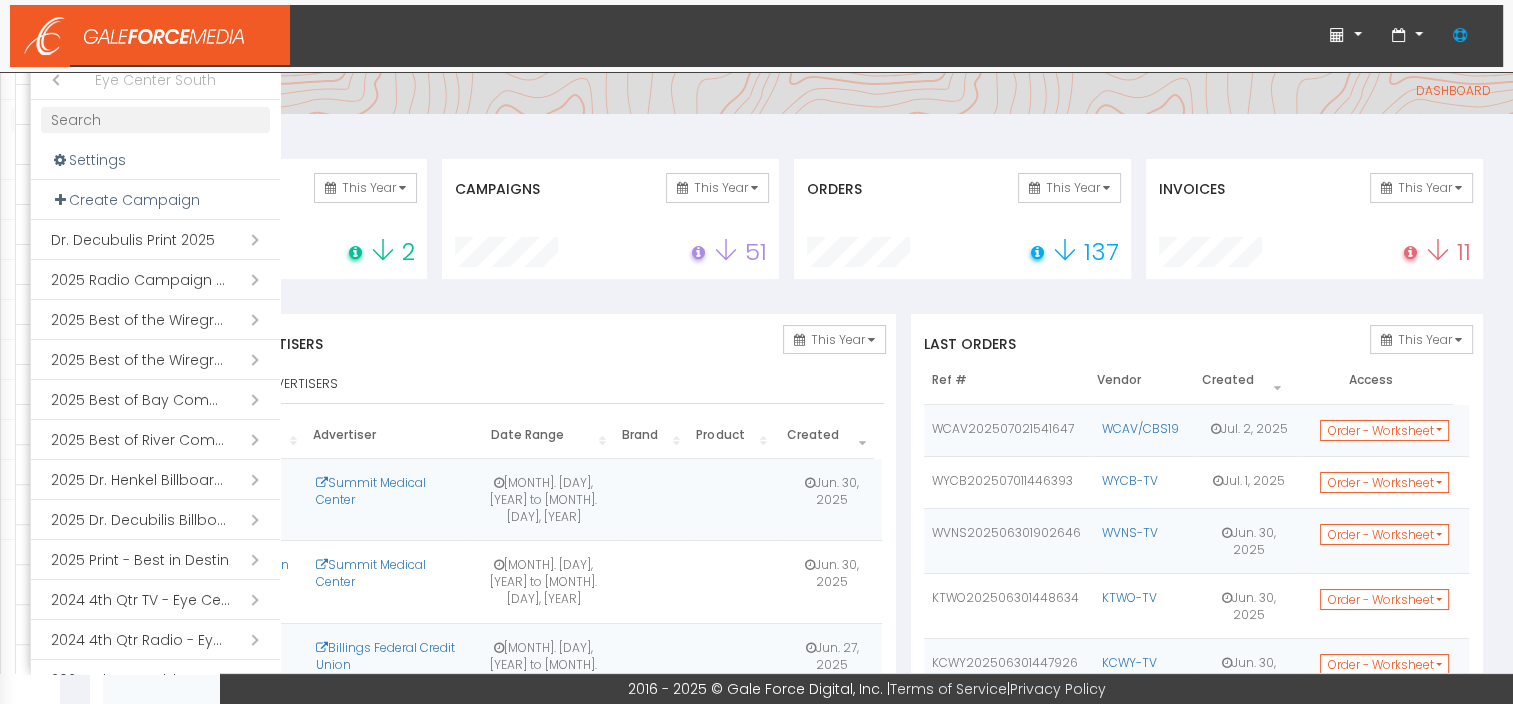 click on "Close submenu (  Eye Center South)" at bounding box center (51, 80) 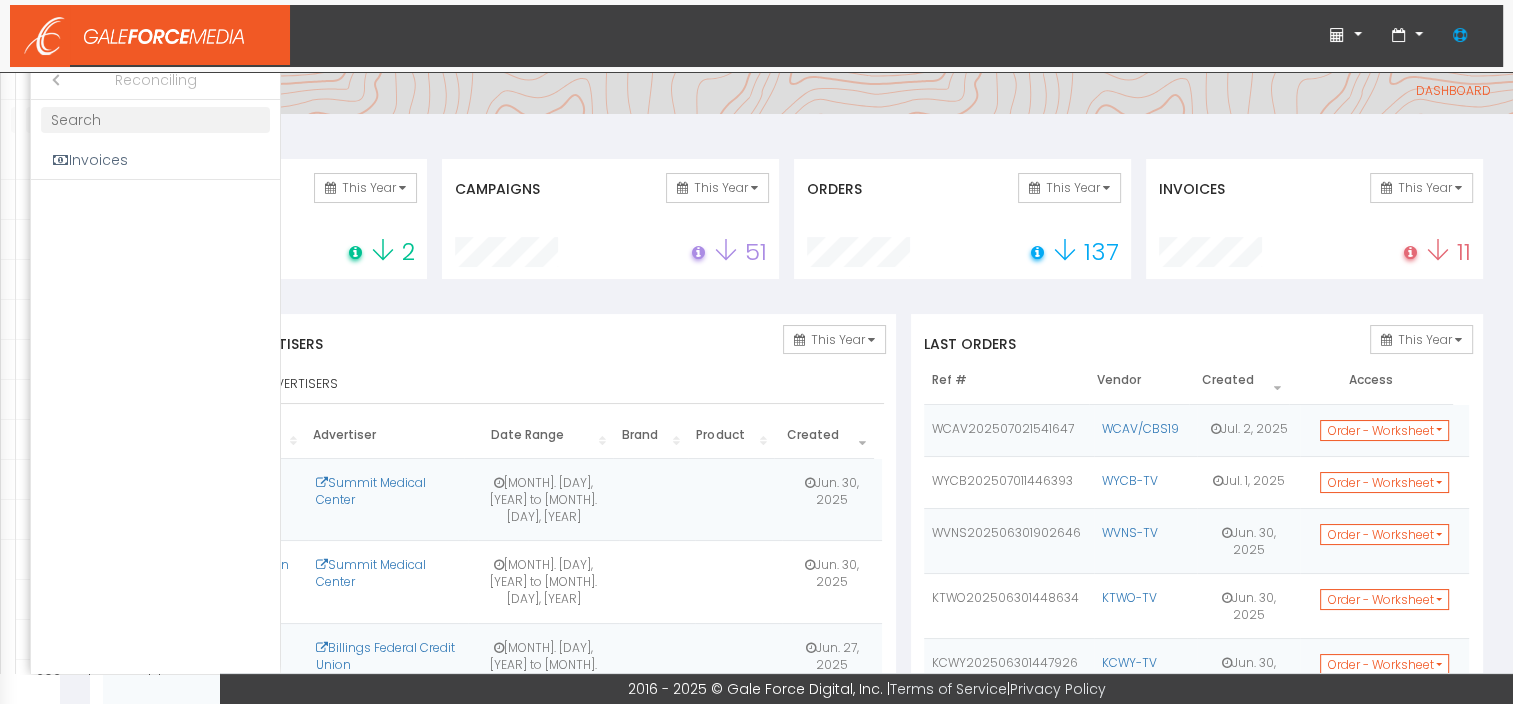 click on "Close submenu (
Reconciling
)" at bounding box center (51, 80) 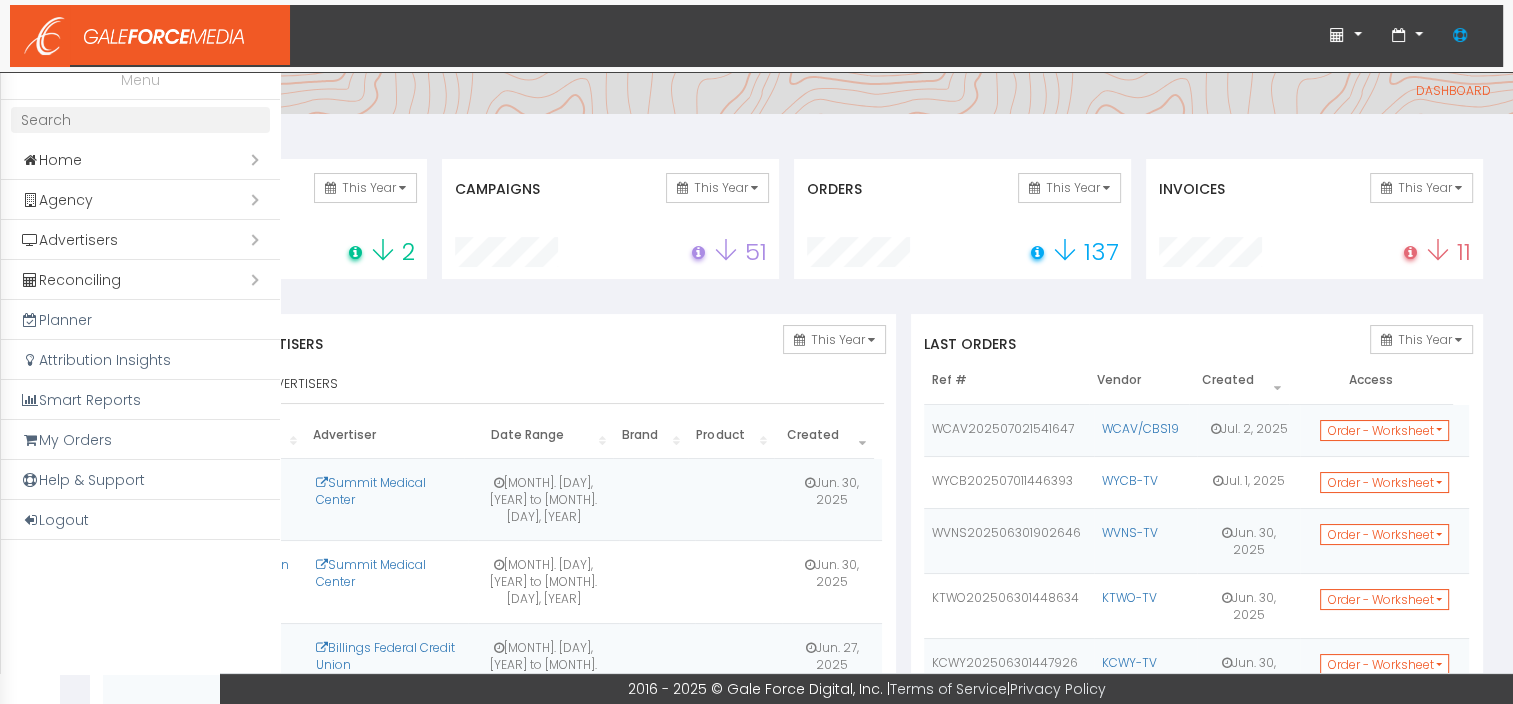 click on "Open submenu ( Advertisers)" at bounding box center [140, 240] 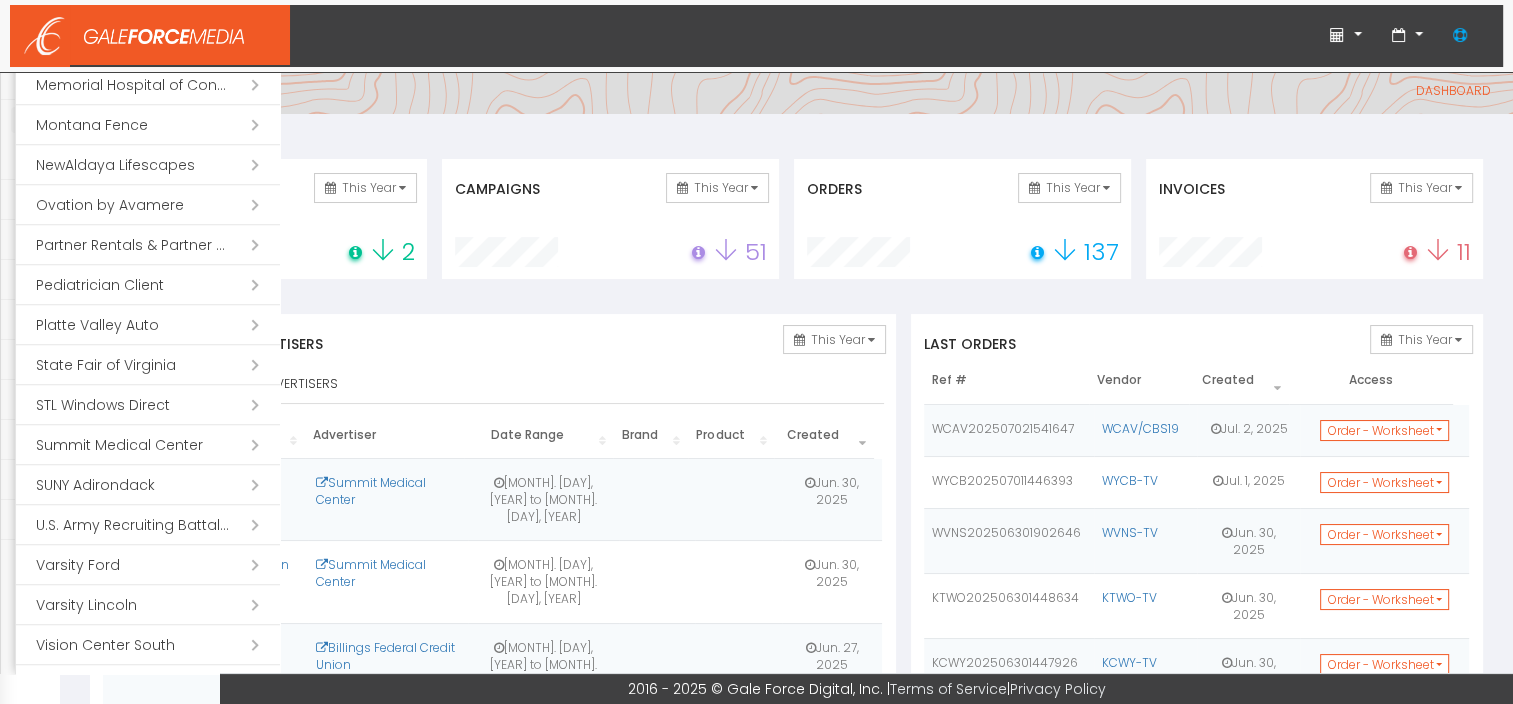 scroll, scrollTop: 1100, scrollLeft: 0, axis: vertical 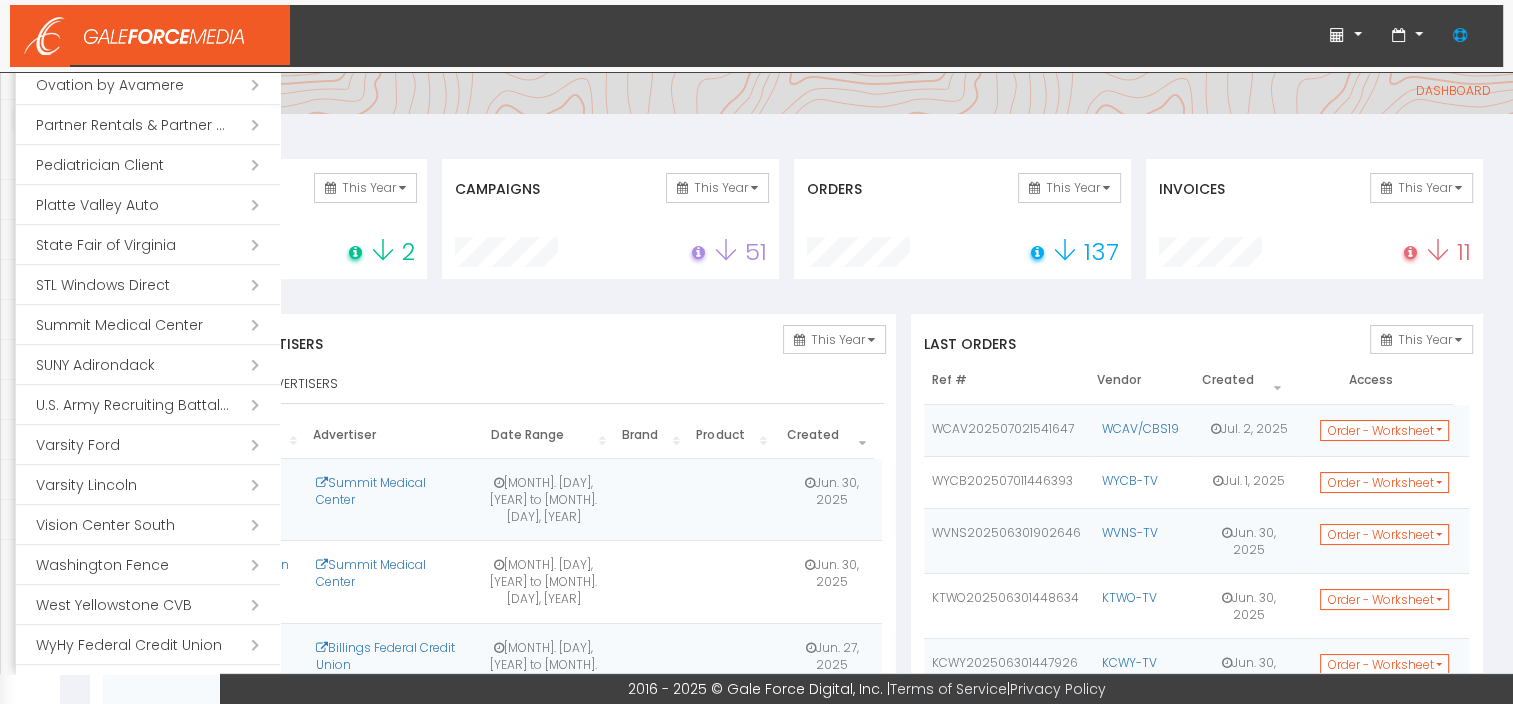 click on "Open submenu (  Vision Center South)" at bounding box center [148, 525] 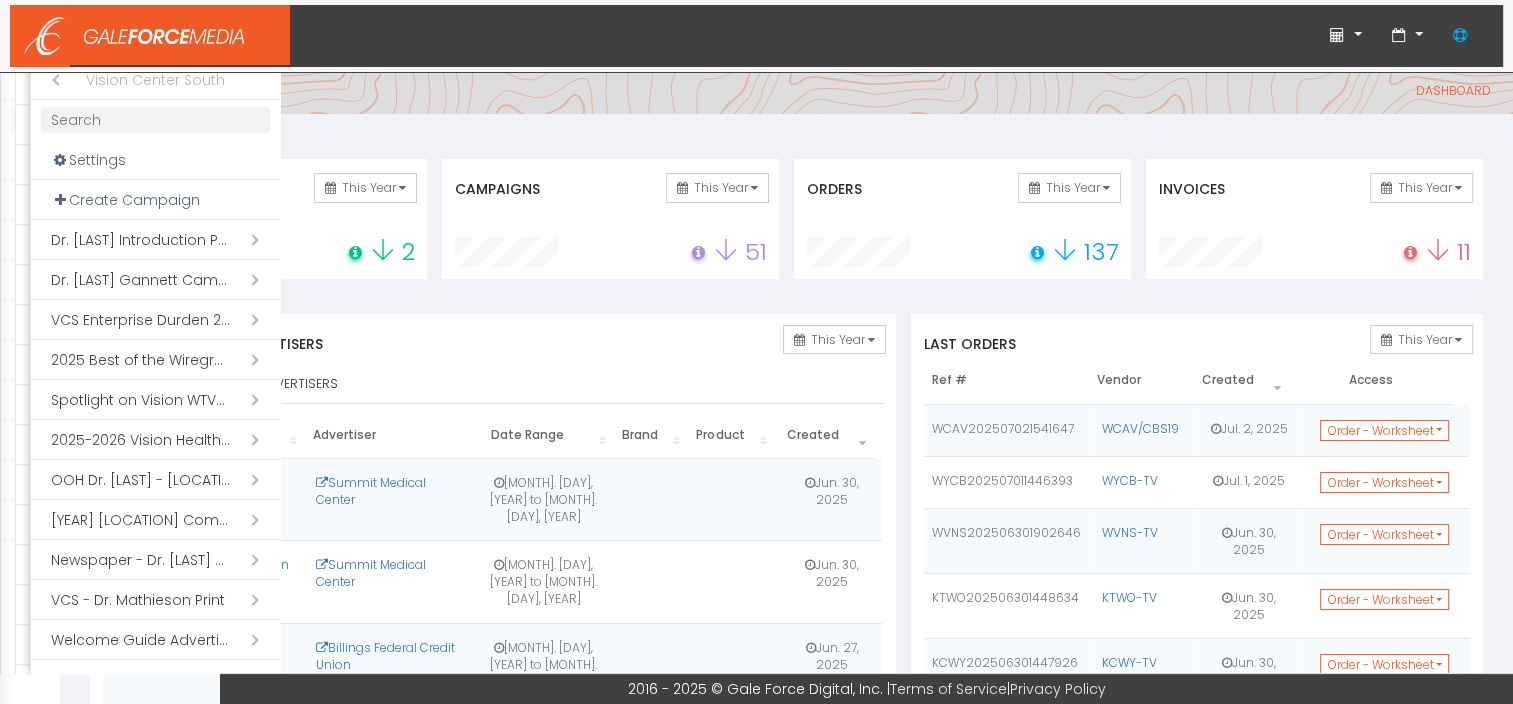 click on "Open submenu (   2025 Best of the Wiregrass)" at bounding box center (155, 360) 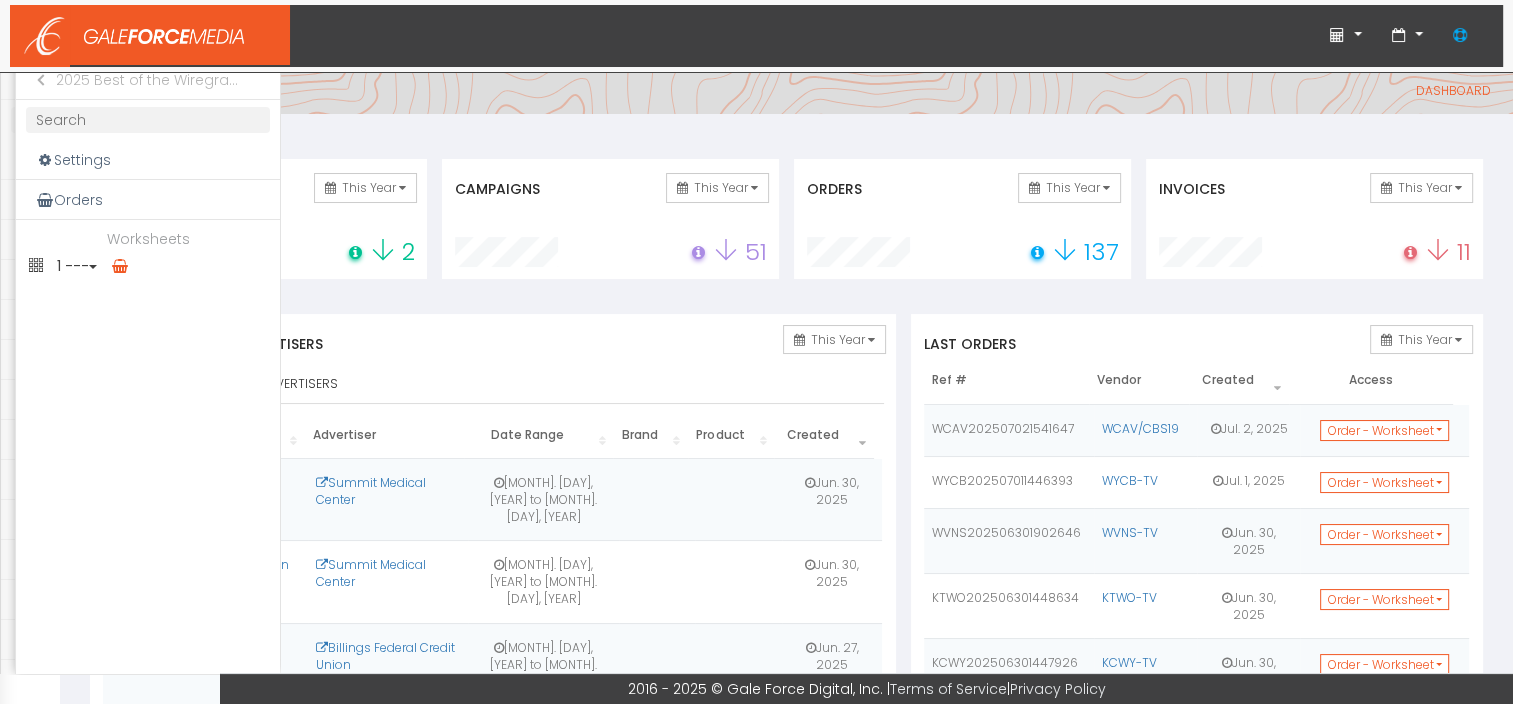 click on "Close submenu (   2025 Best of the Wiregrass)" at bounding box center (36, 80) 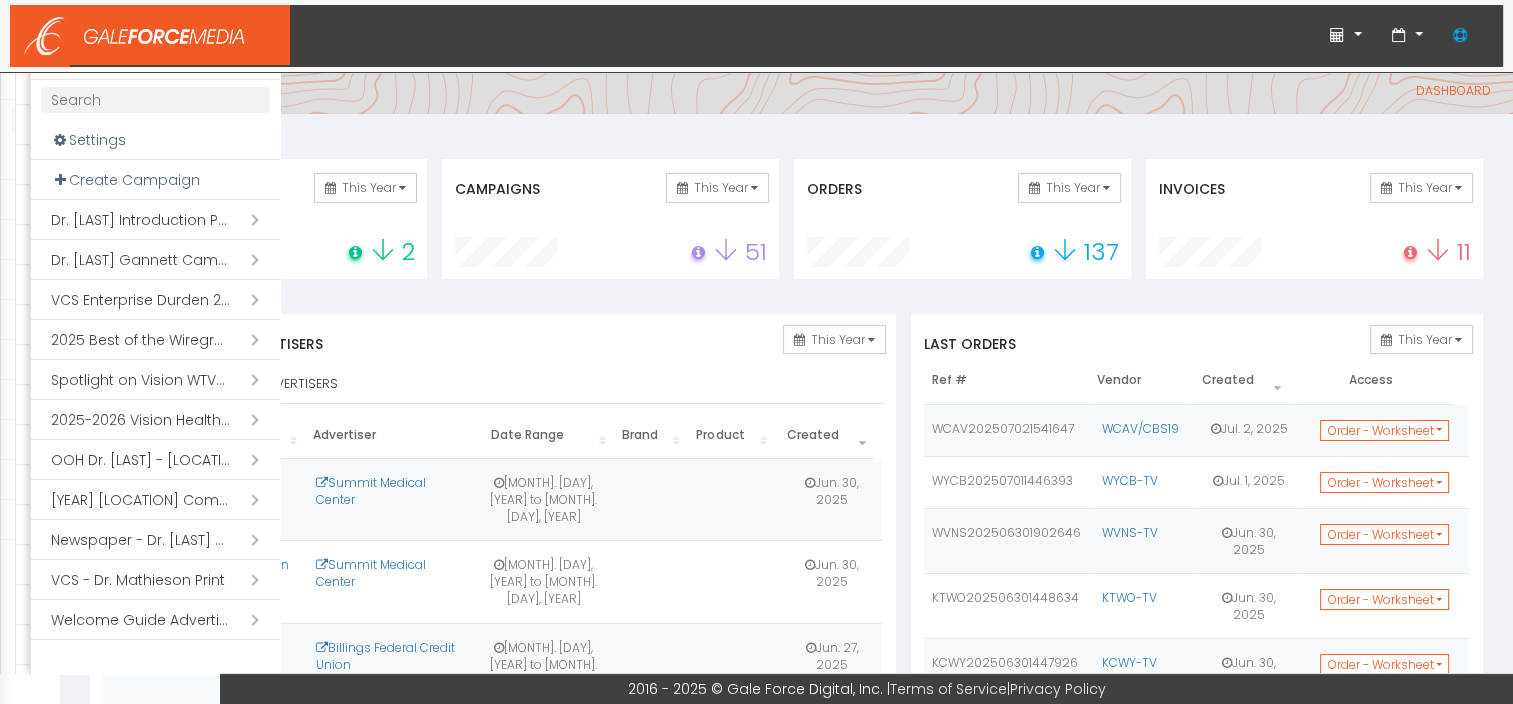 scroll, scrollTop: 25, scrollLeft: 0, axis: vertical 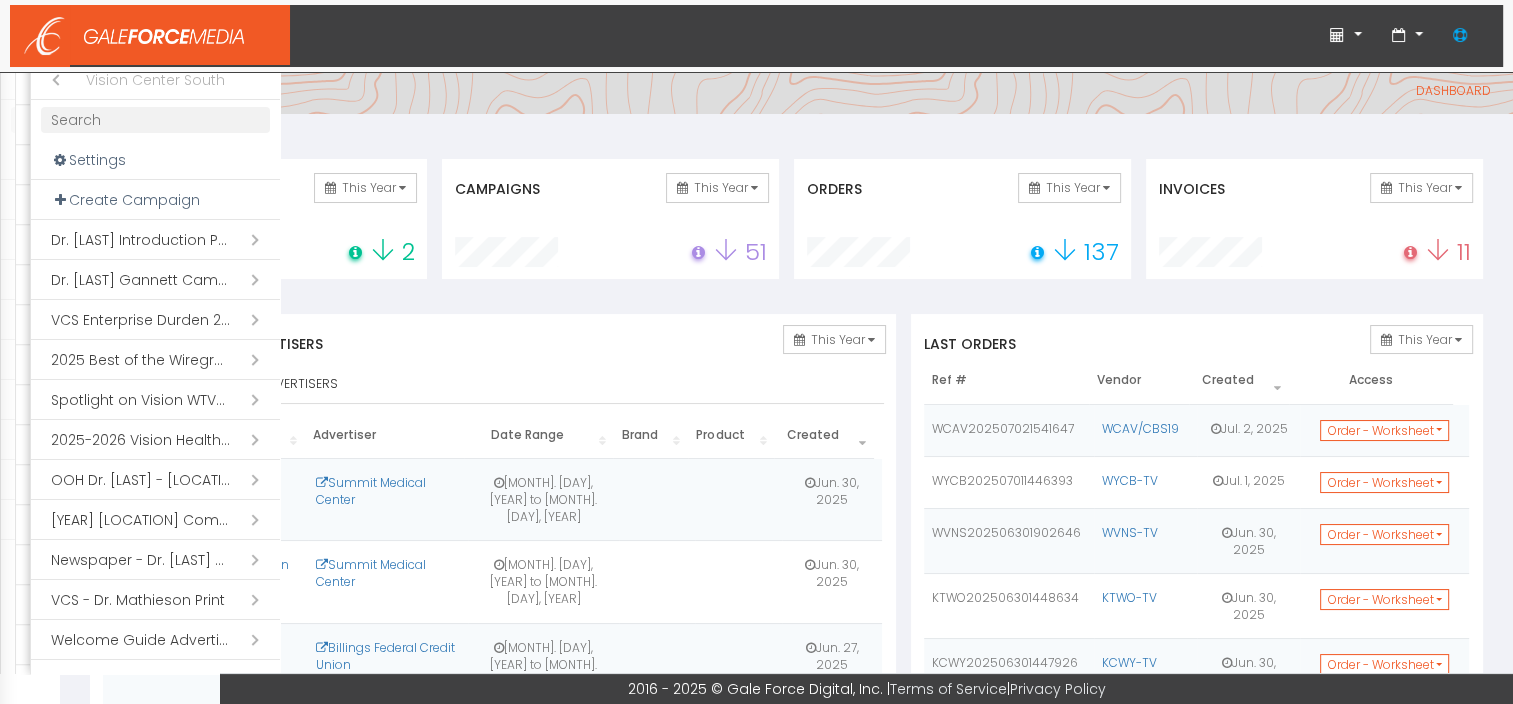 click on "Close submenu (  Vision Center South)" at bounding box center (51, 80) 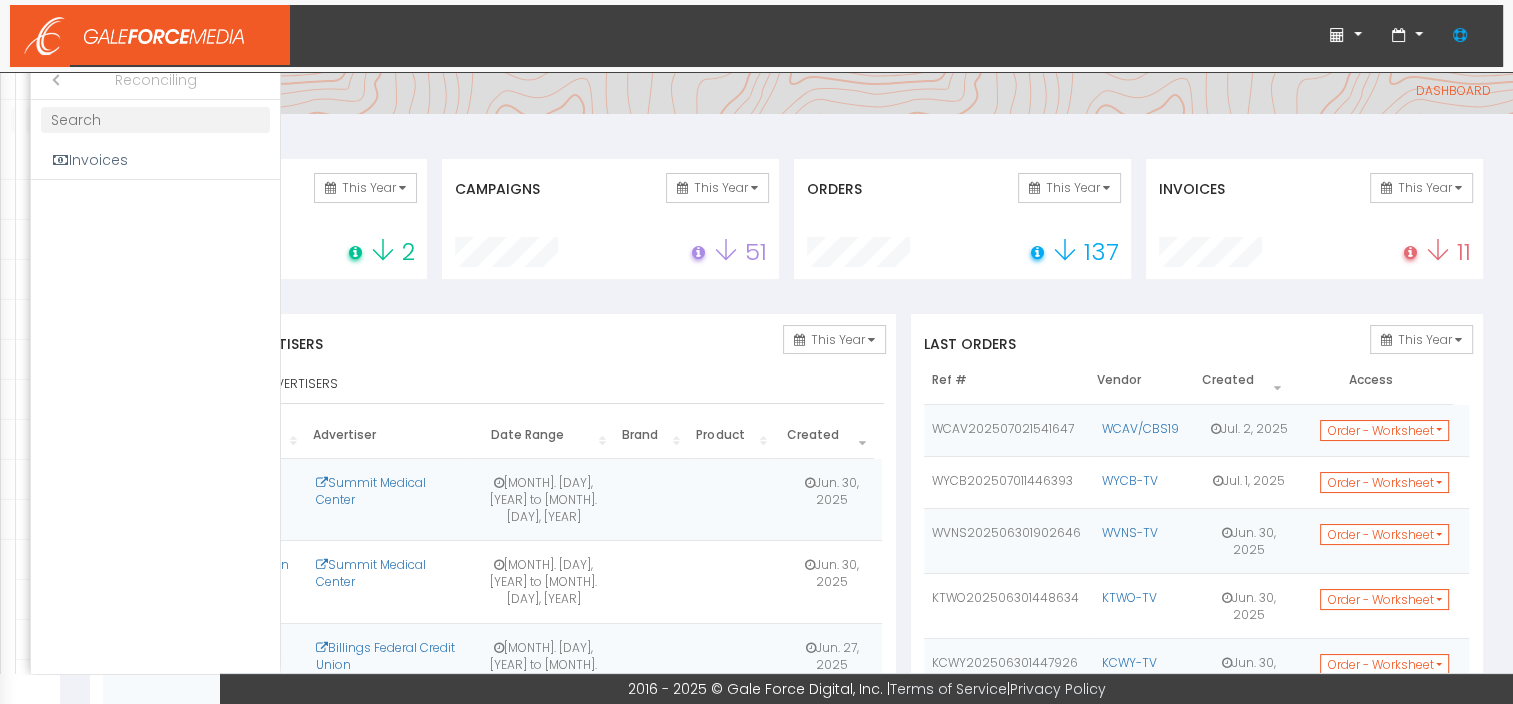 click on "Close submenu (
Reconciling
)" at bounding box center [51, 80] 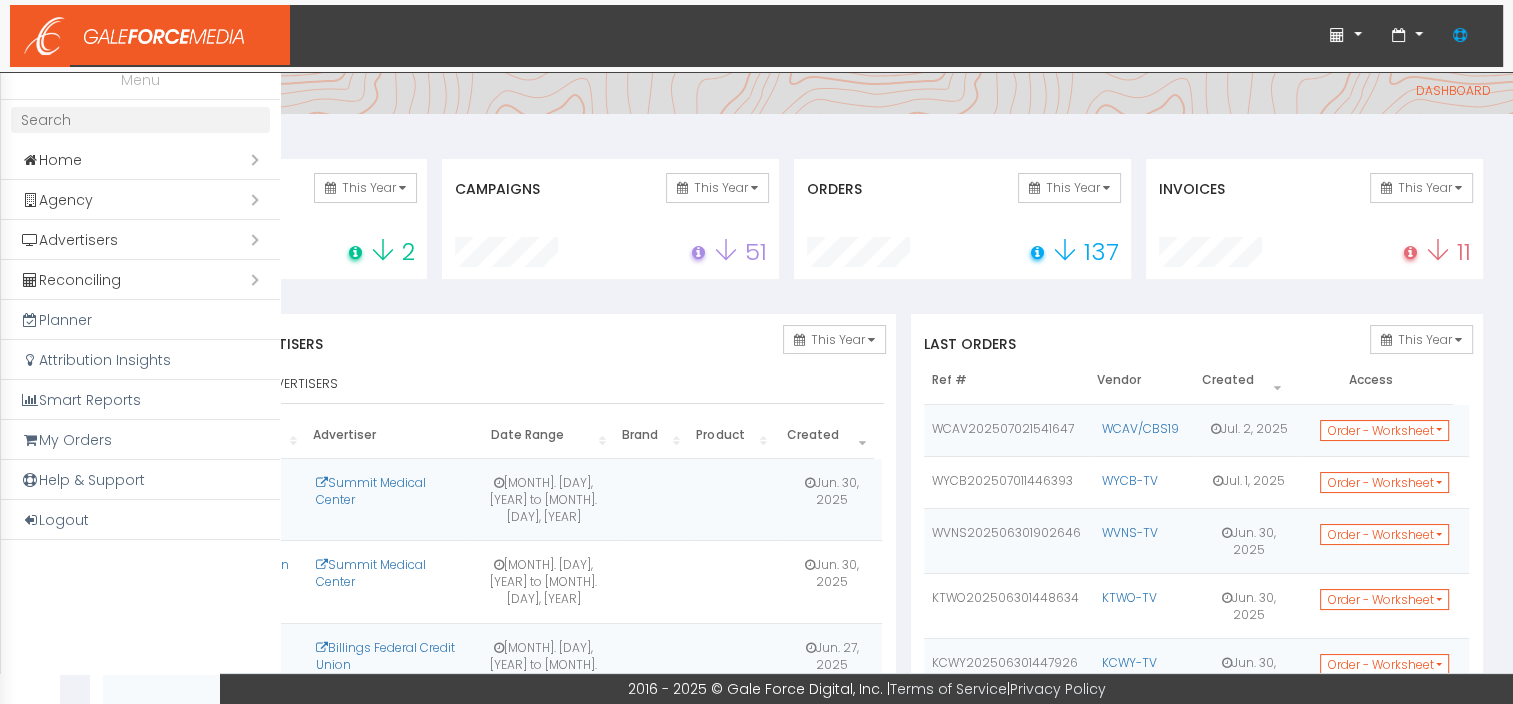 click on "Open submenu ( Advertisers)" at bounding box center [140, 240] 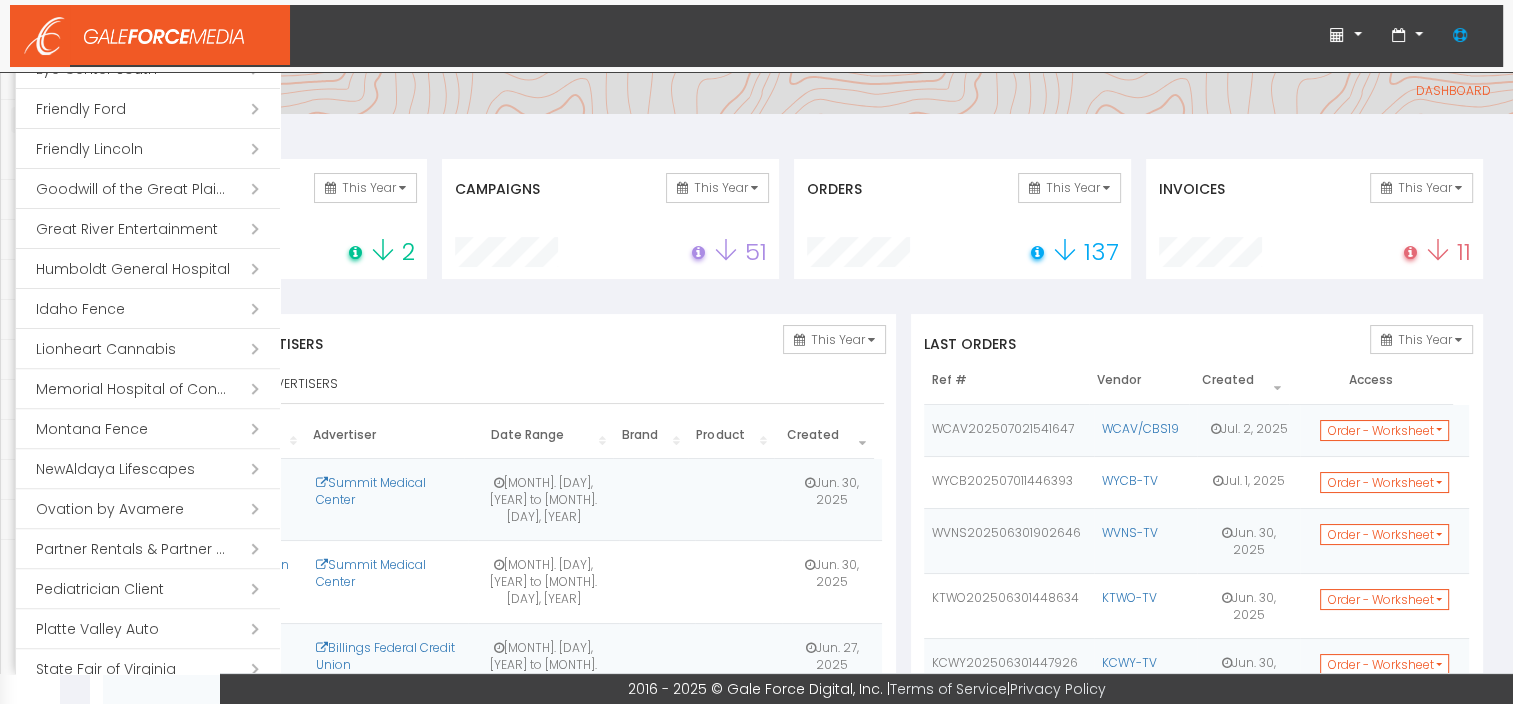 scroll, scrollTop: 500, scrollLeft: 0, axis: vertical 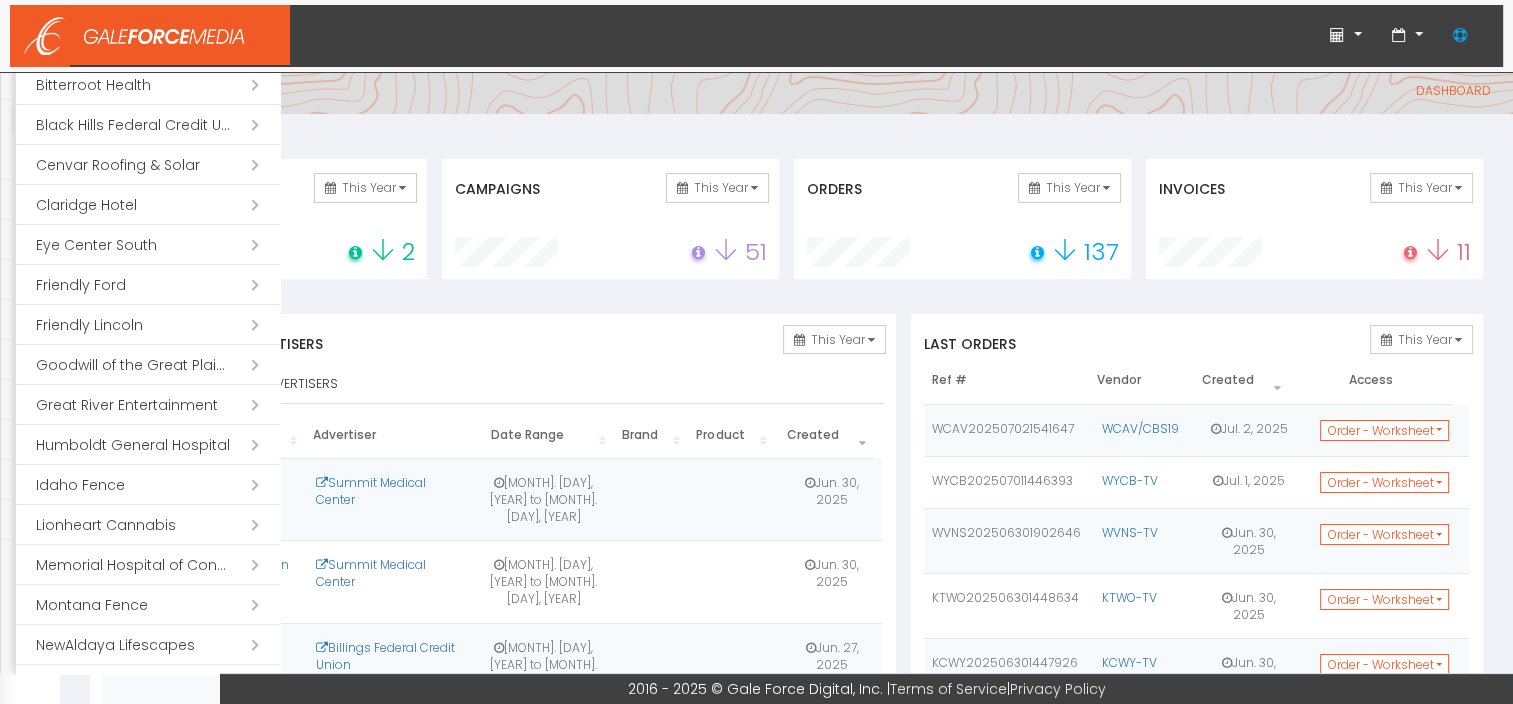 click on "Open submenu (  Eye Center South)" at bounding box center [148, 245] 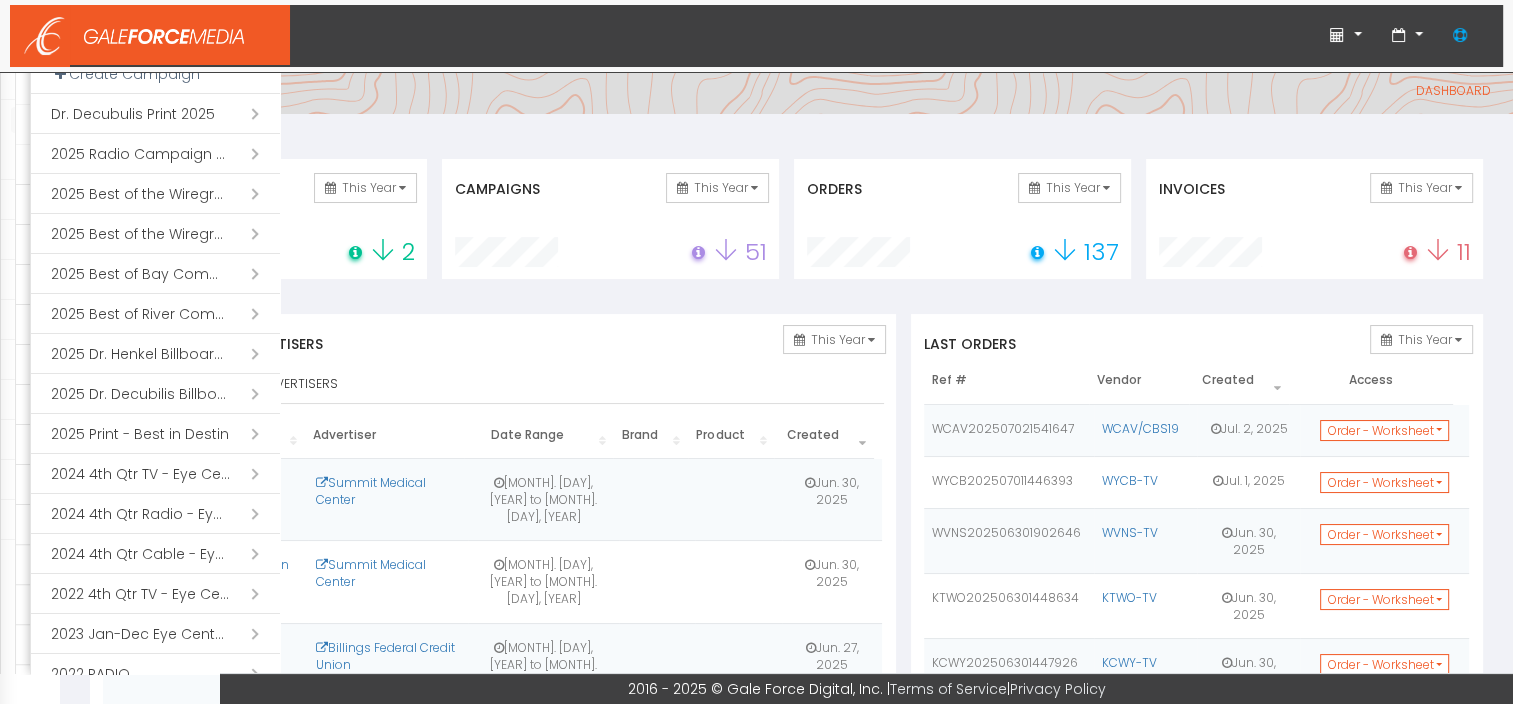 scroll, scrollTop: 125, scrollLeft: 0, axis: vertical 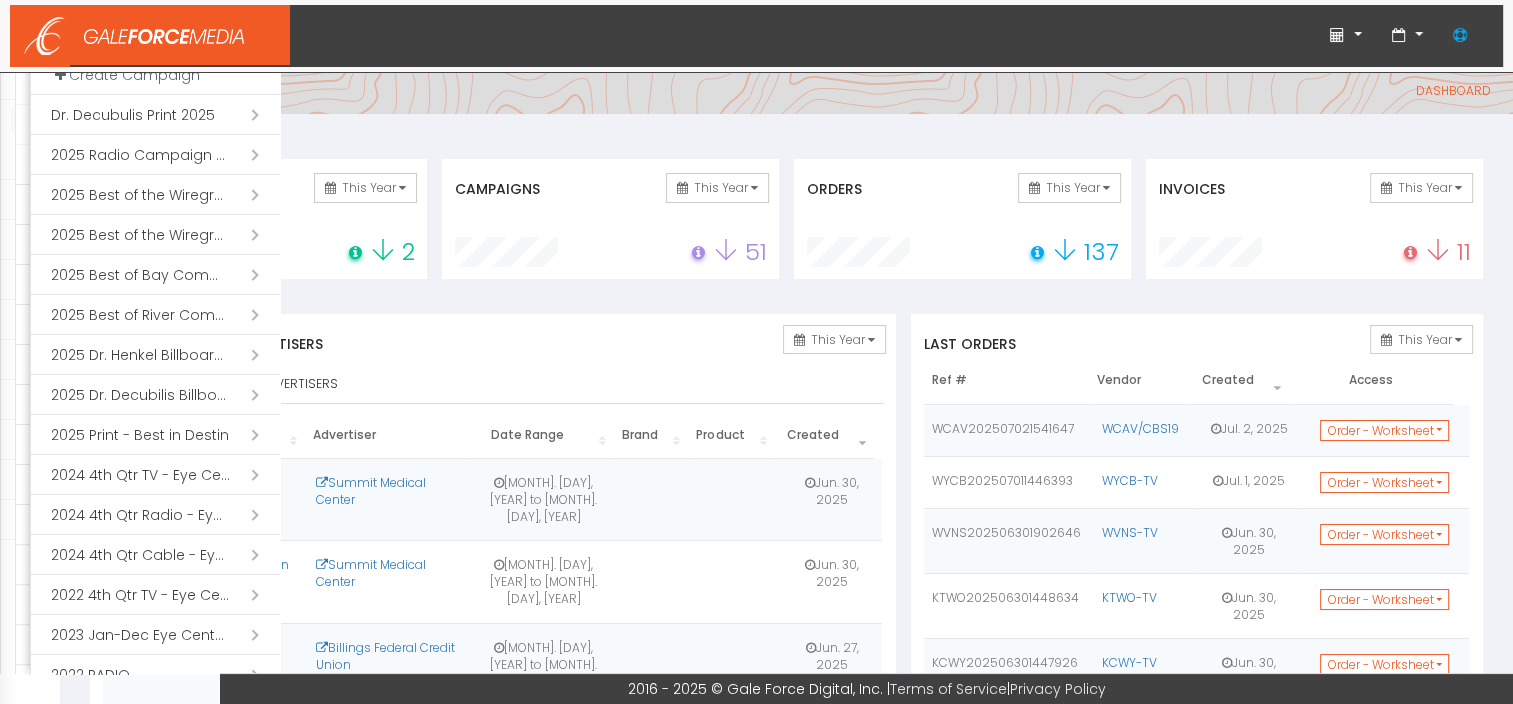 click on "Open submenu (   2025 Print - Best in Destin)" at bounding box center [155, 435] 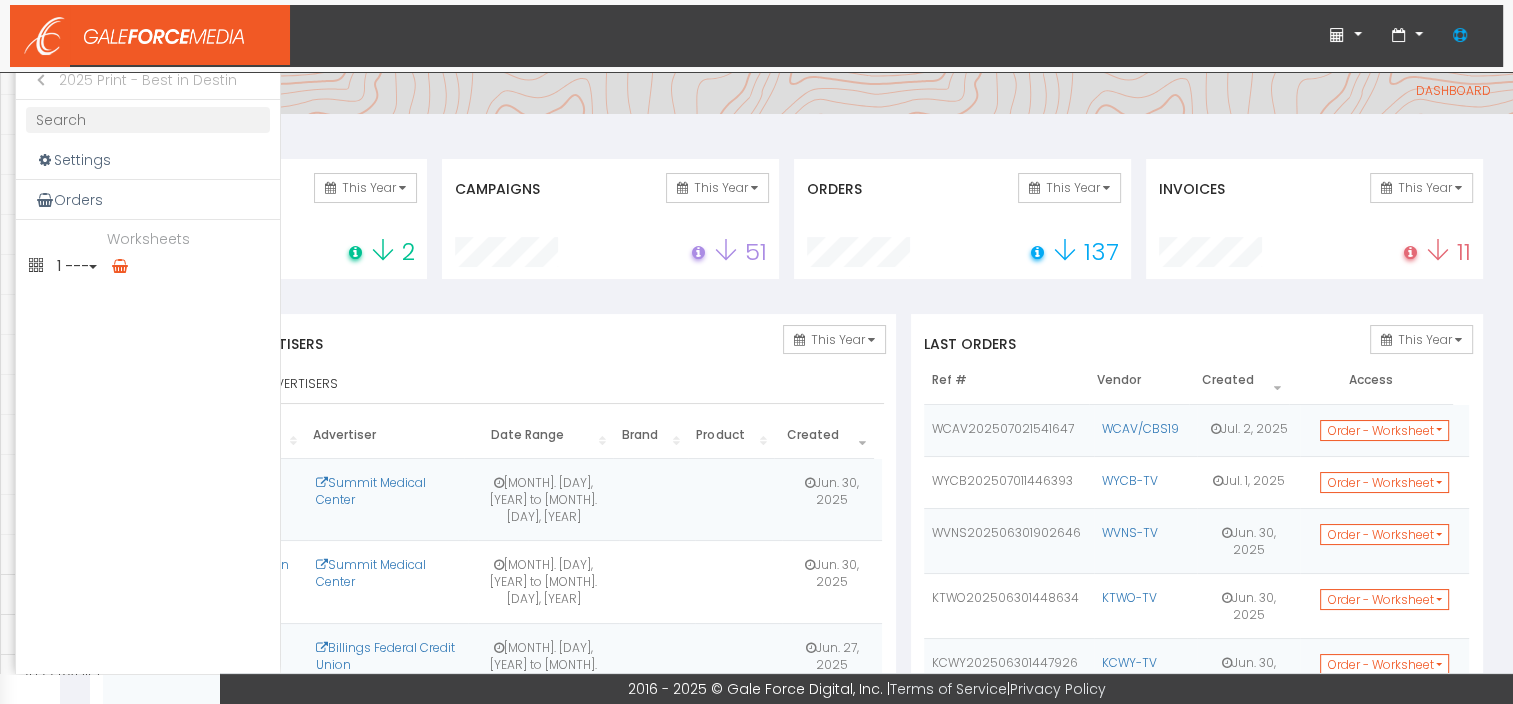 click on "Close submenu (   2025 Print - Best in Destin)" at bounding box center [36, 80] 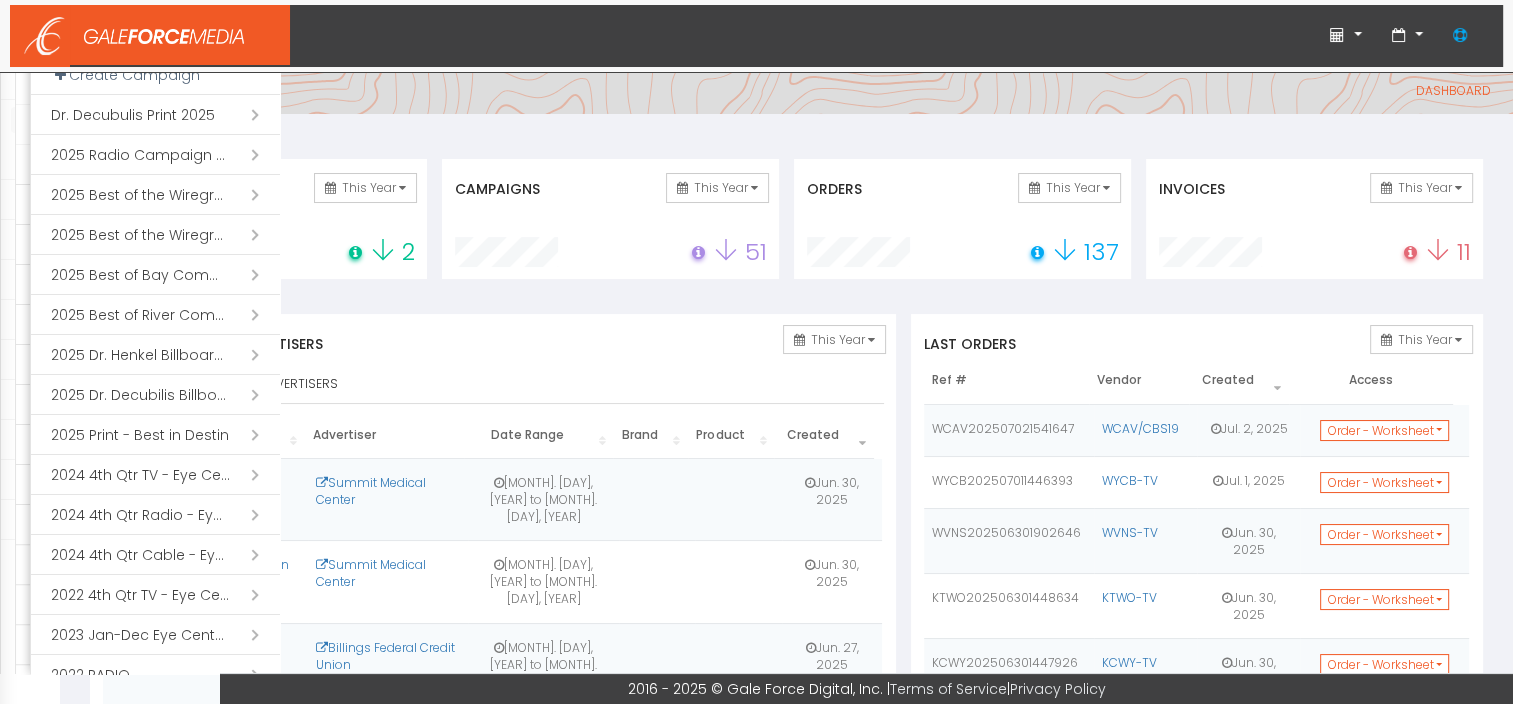 click on "Open submenu (   2025 Best of the Wiregrass Winners Guide)" at bounding box center (155, 235) 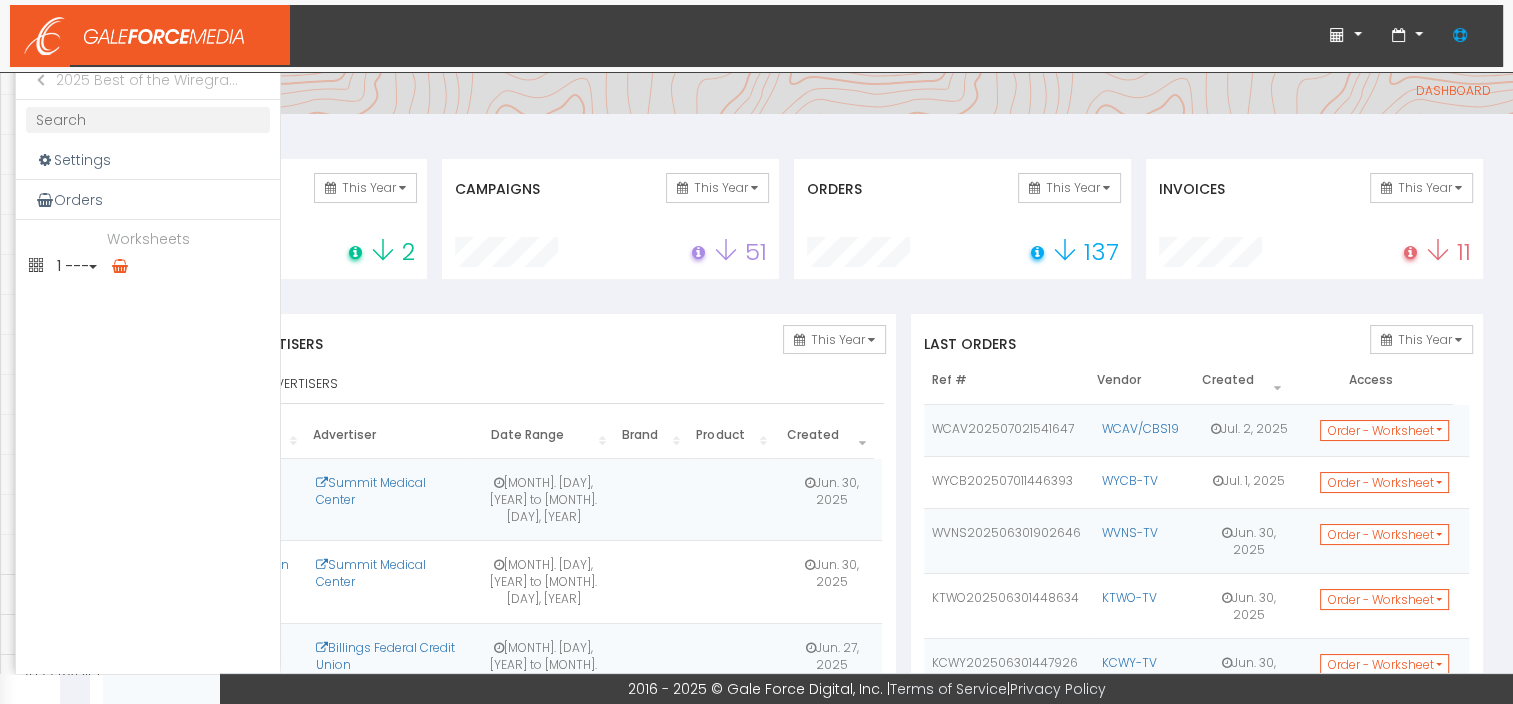 click on "Close submenu (   2025 Best of the Wiregrass Winners Guide)" at bounding box center (36, 80) 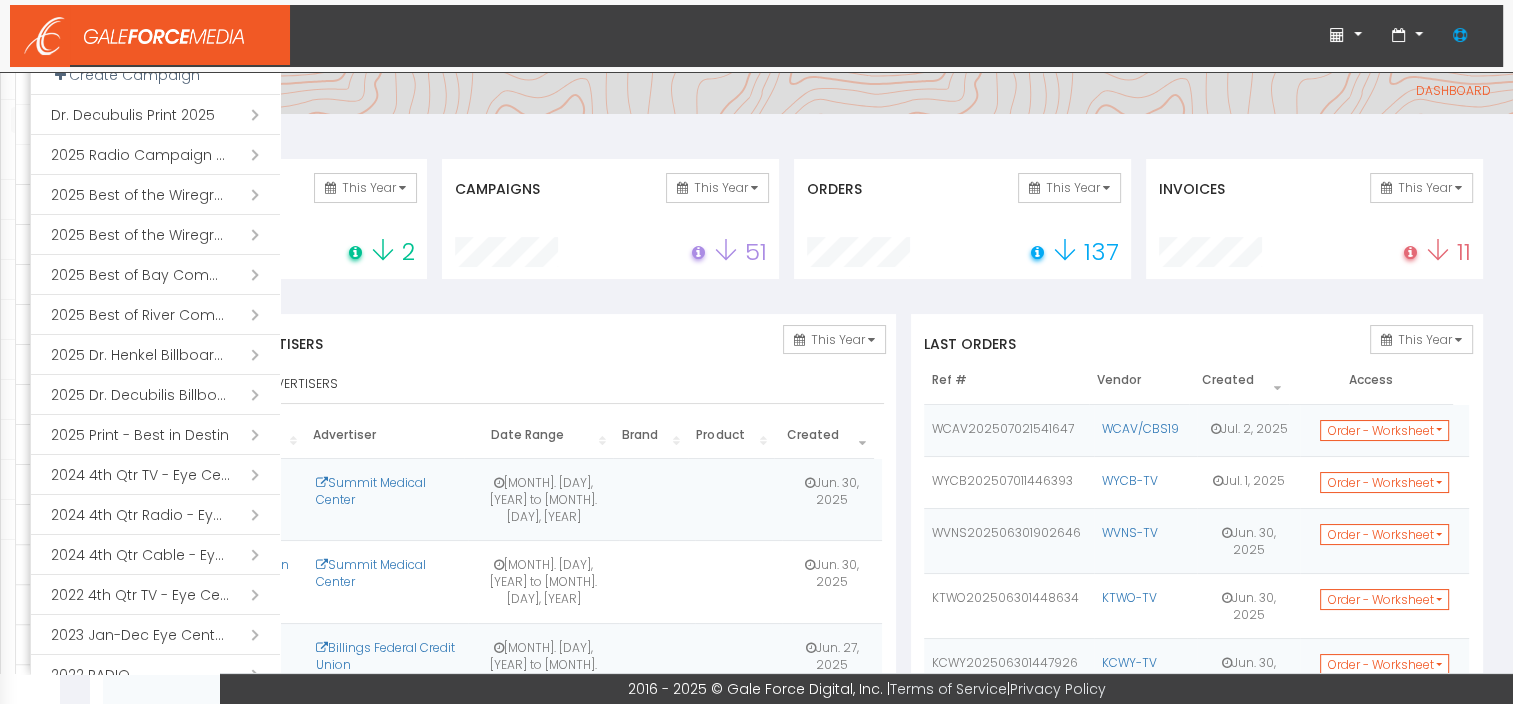 click on "Open submenu (   2025 Best of Bay Community Choice Awards - Voting Phase)" at bounding box center [155, 275] 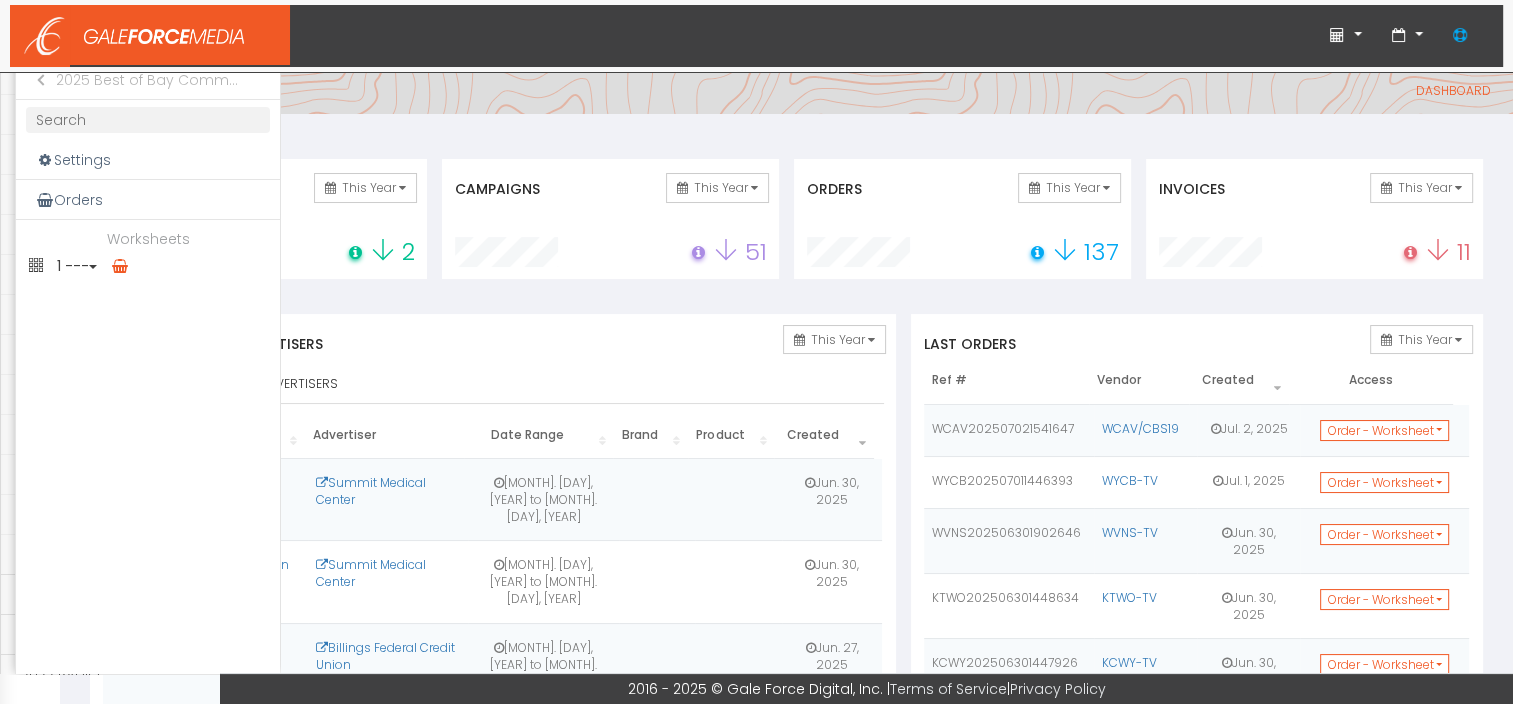 click at bounding box center (93, 267) 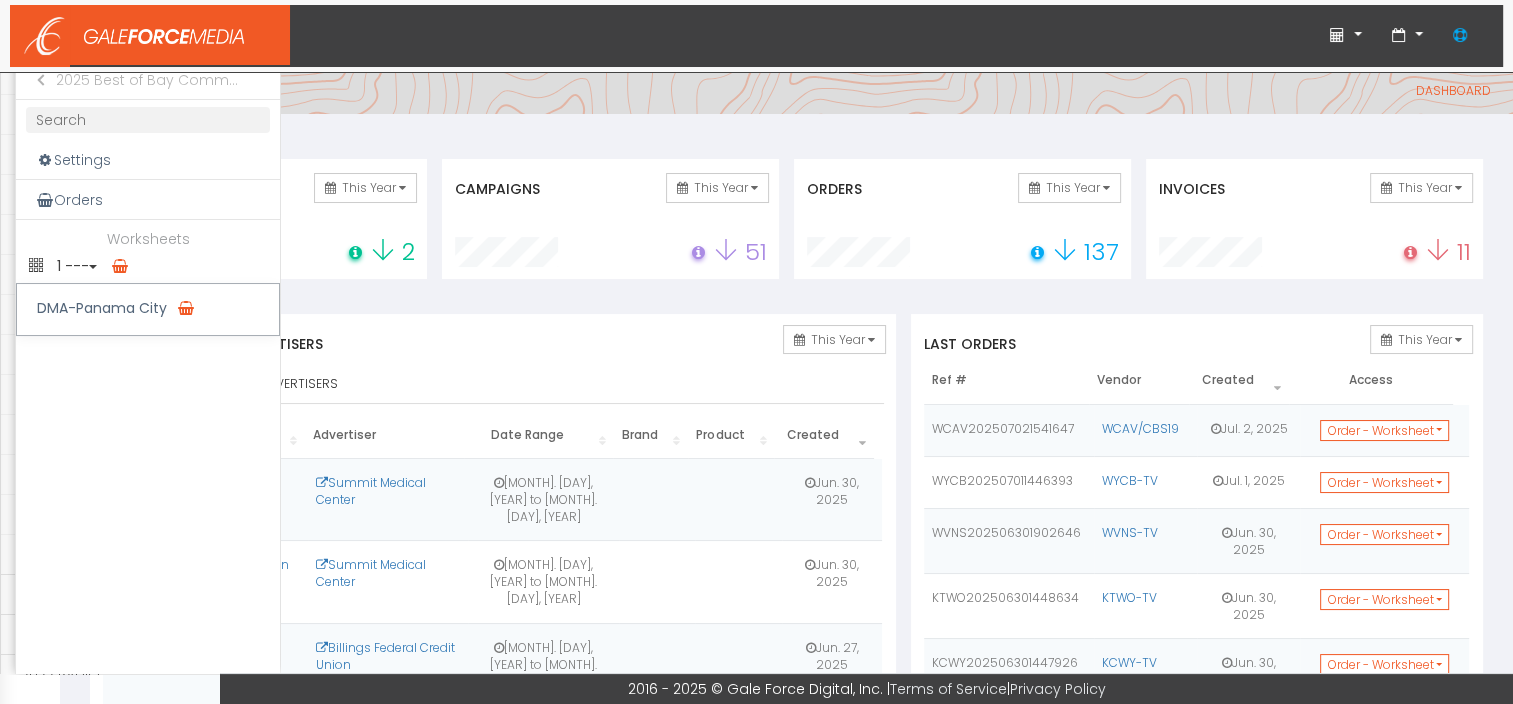 click on "Close submenu (   2025 Best of Bay Community Choice Awards - Voting Phase)" at bounding box center [36, 80] 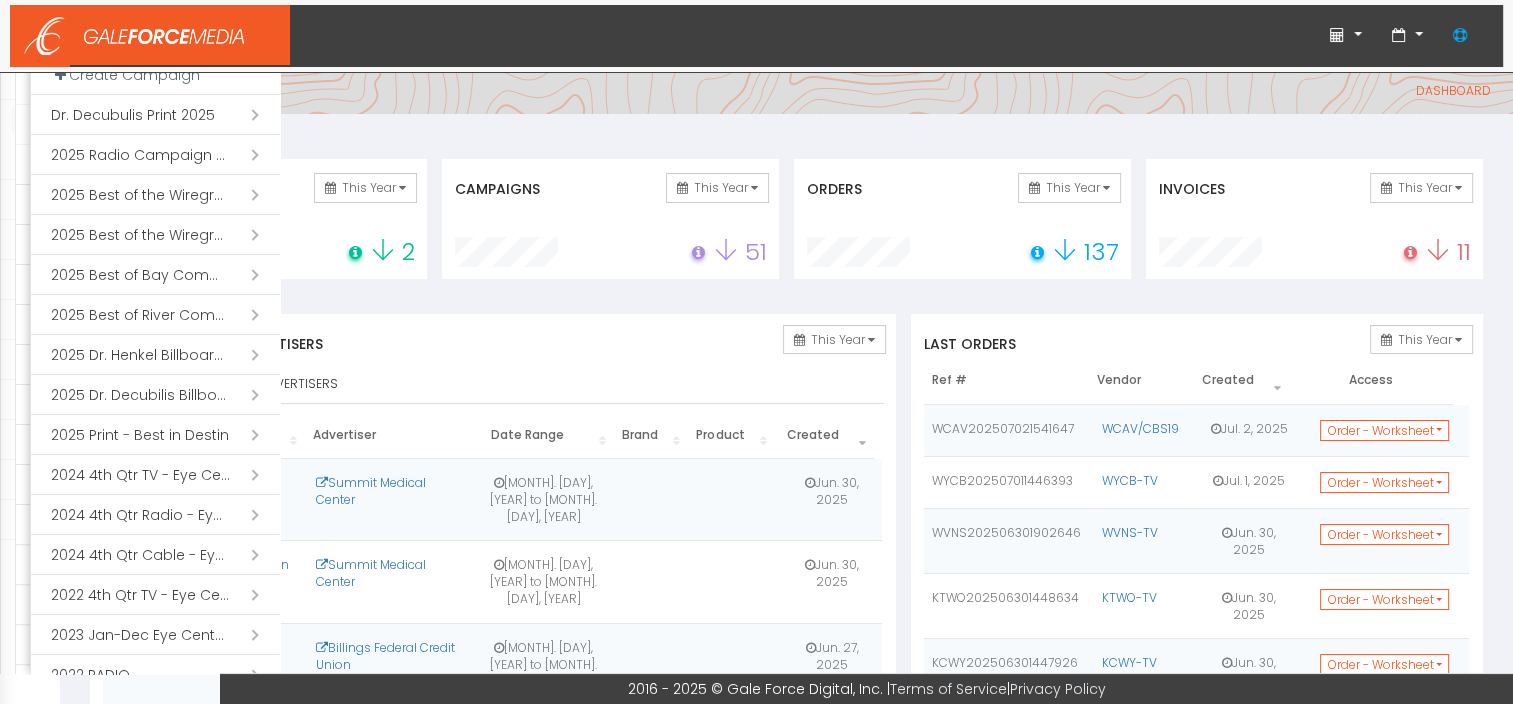 click on "Open submenu (   2025 Best of River Community Choice Awards - Finalists)" at bounding box center [155, 315] 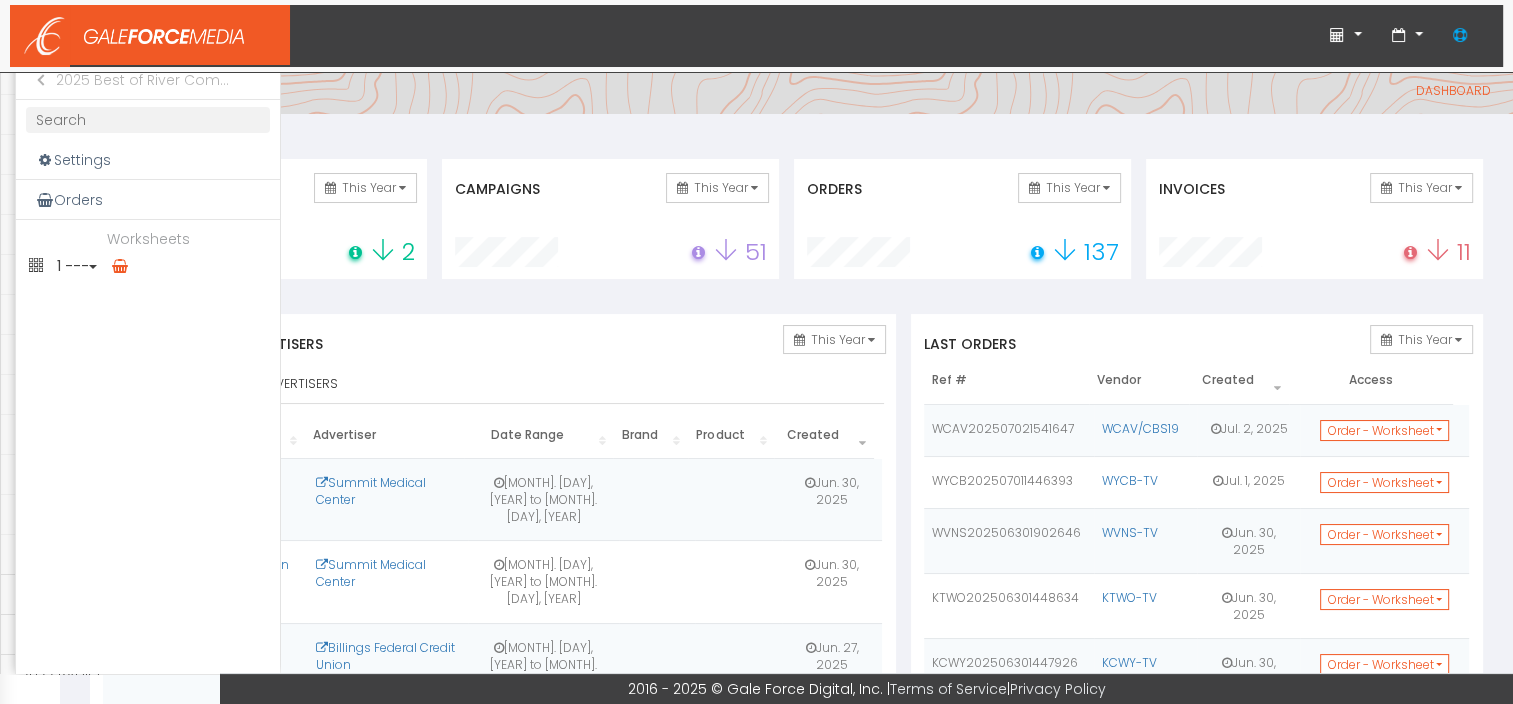 click on "1    ---" at bounding box center [148, 266] 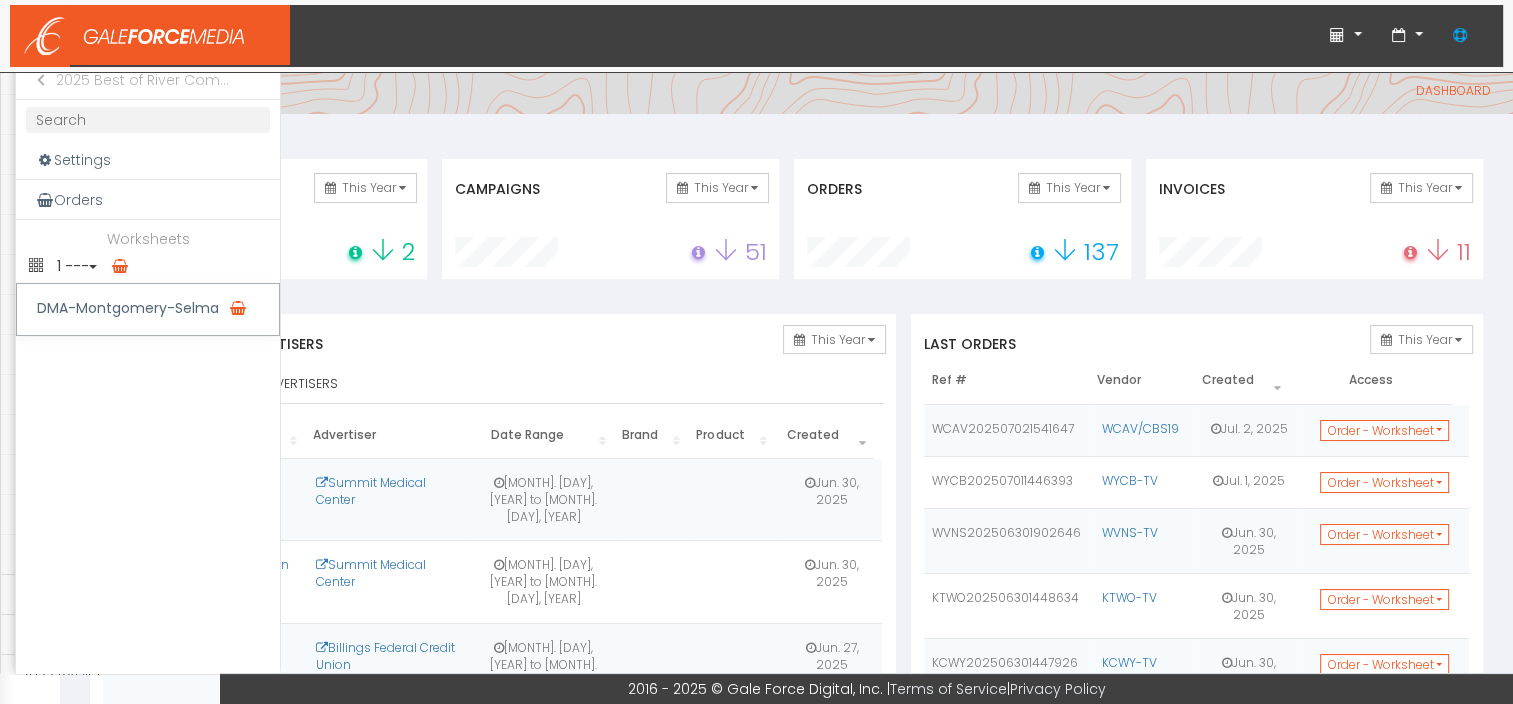 click on "Close submenu (   2025 Best of River Community Choice Awards - Finalists)" at bounding box center (36, 80) 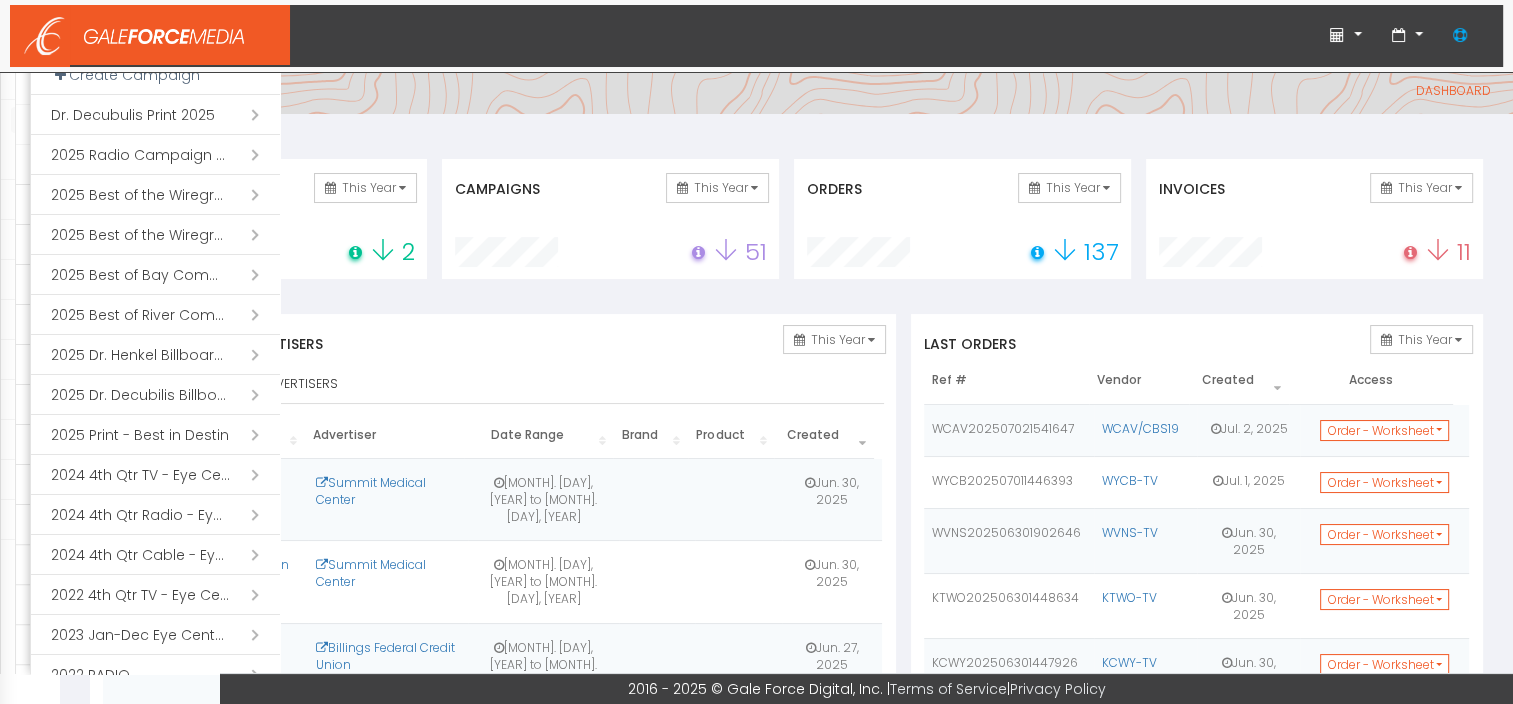 click on "Open submenu (   2025 Best of the Wiregrass Winners Guide)" at bounding box center [155, 235] 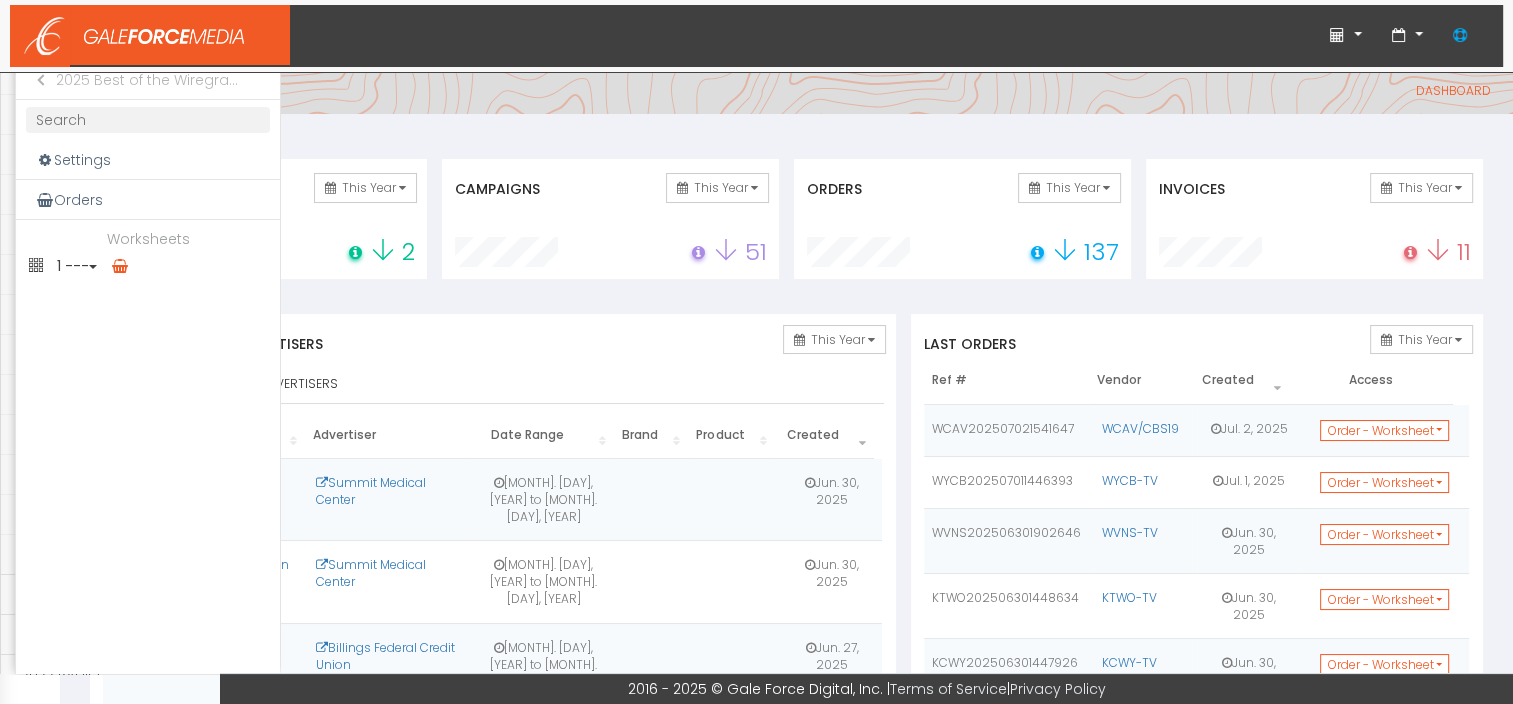 click at bounding box center [93, 267] 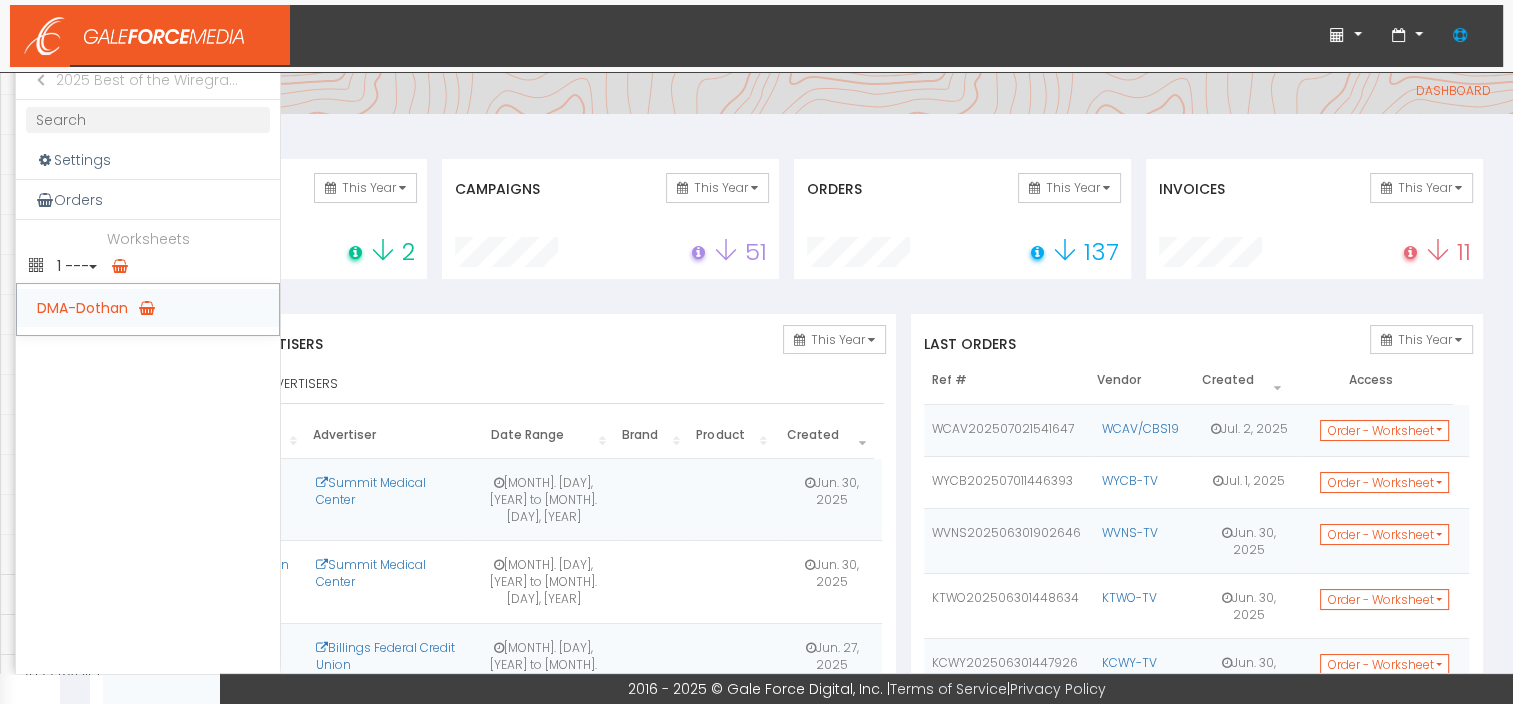 click on "DMA-Dothan" at bounding box center (148, 308) 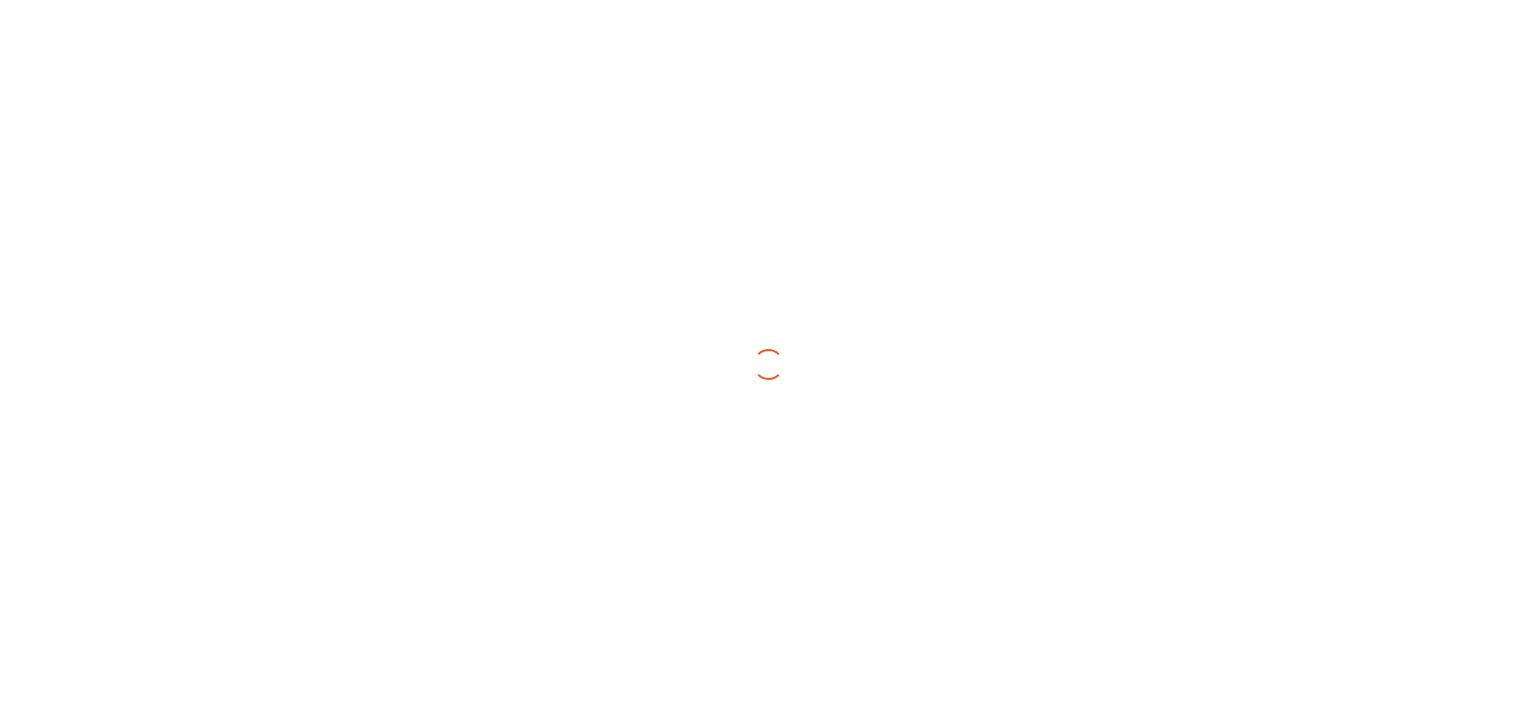 scroll, scrollTop: 0, scrollLeft: 0, axis: both 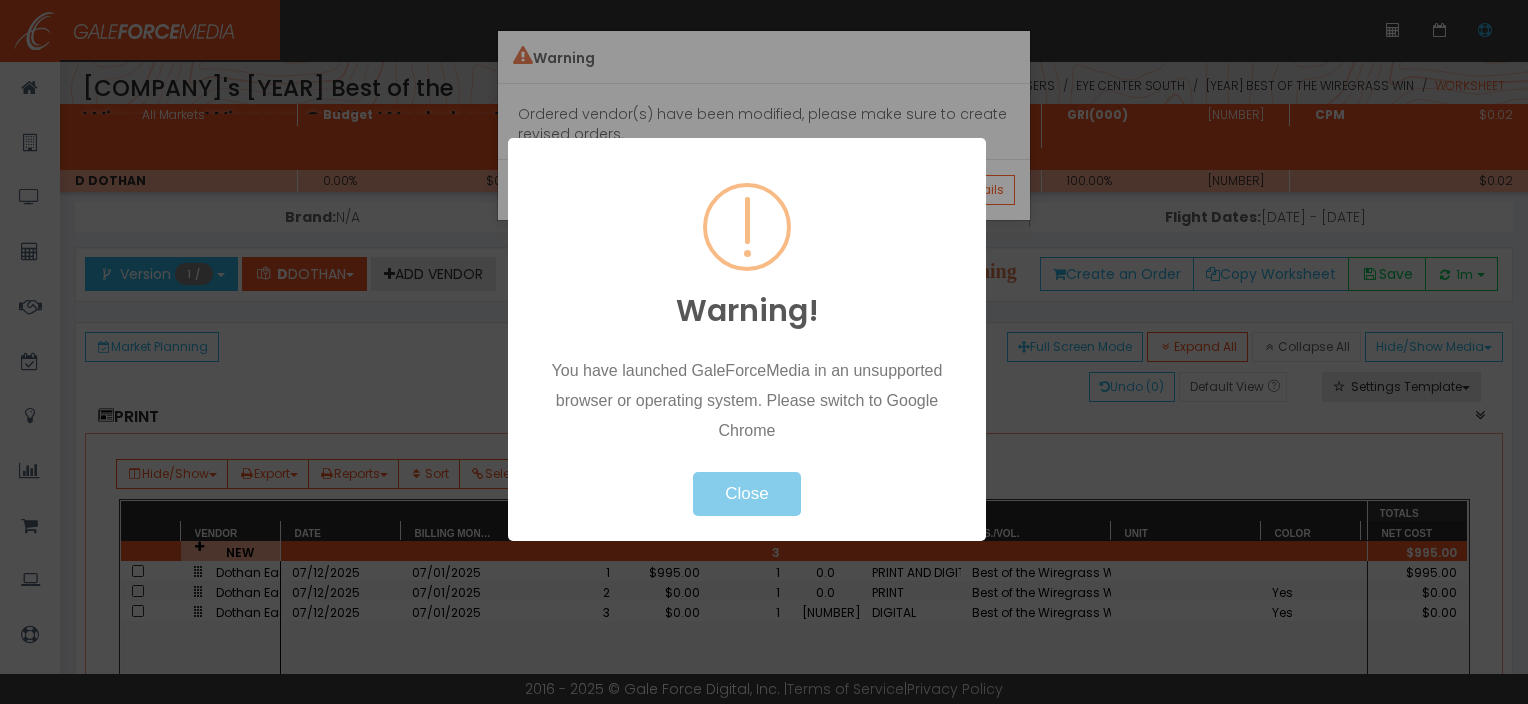 click on "Close" at bounding box center [746, 494] 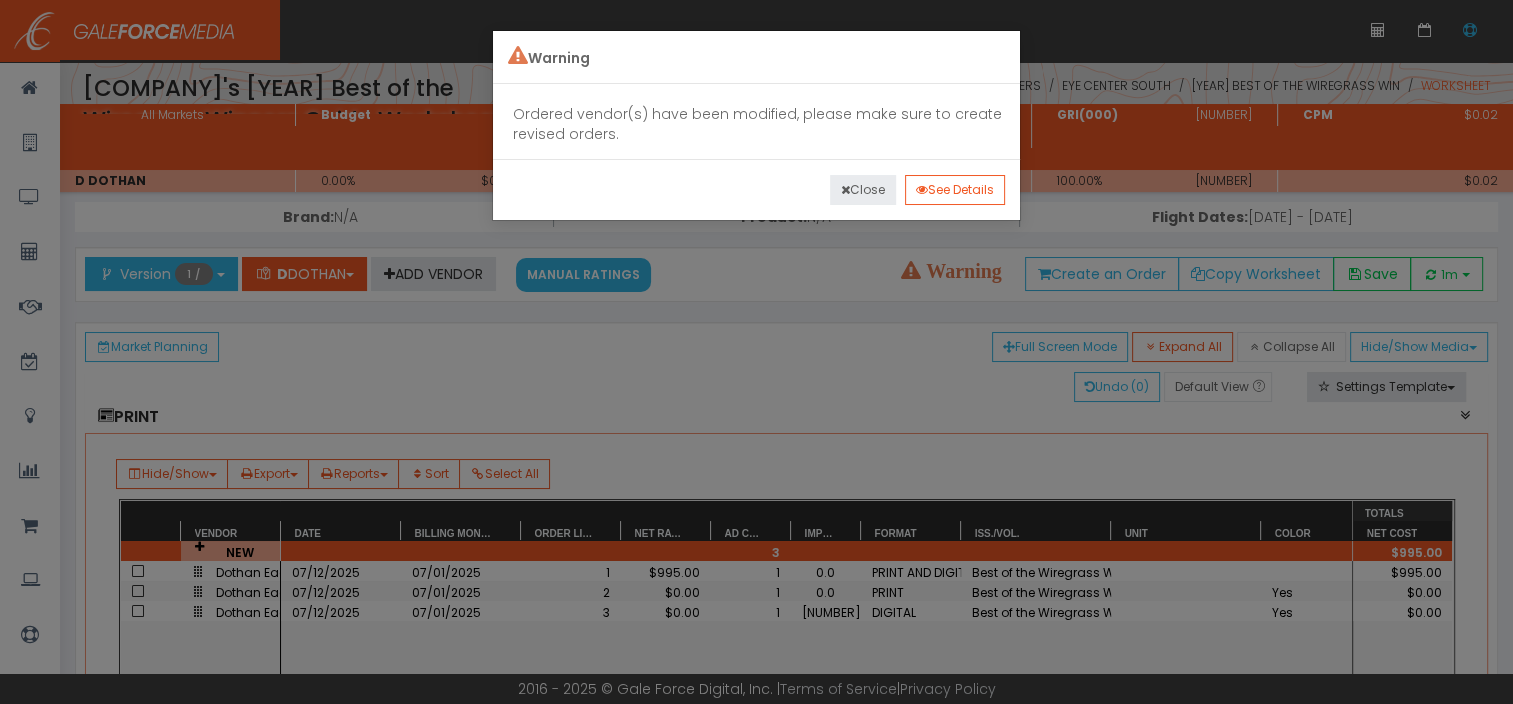 click on "Close" at bounding box center [863, 190] 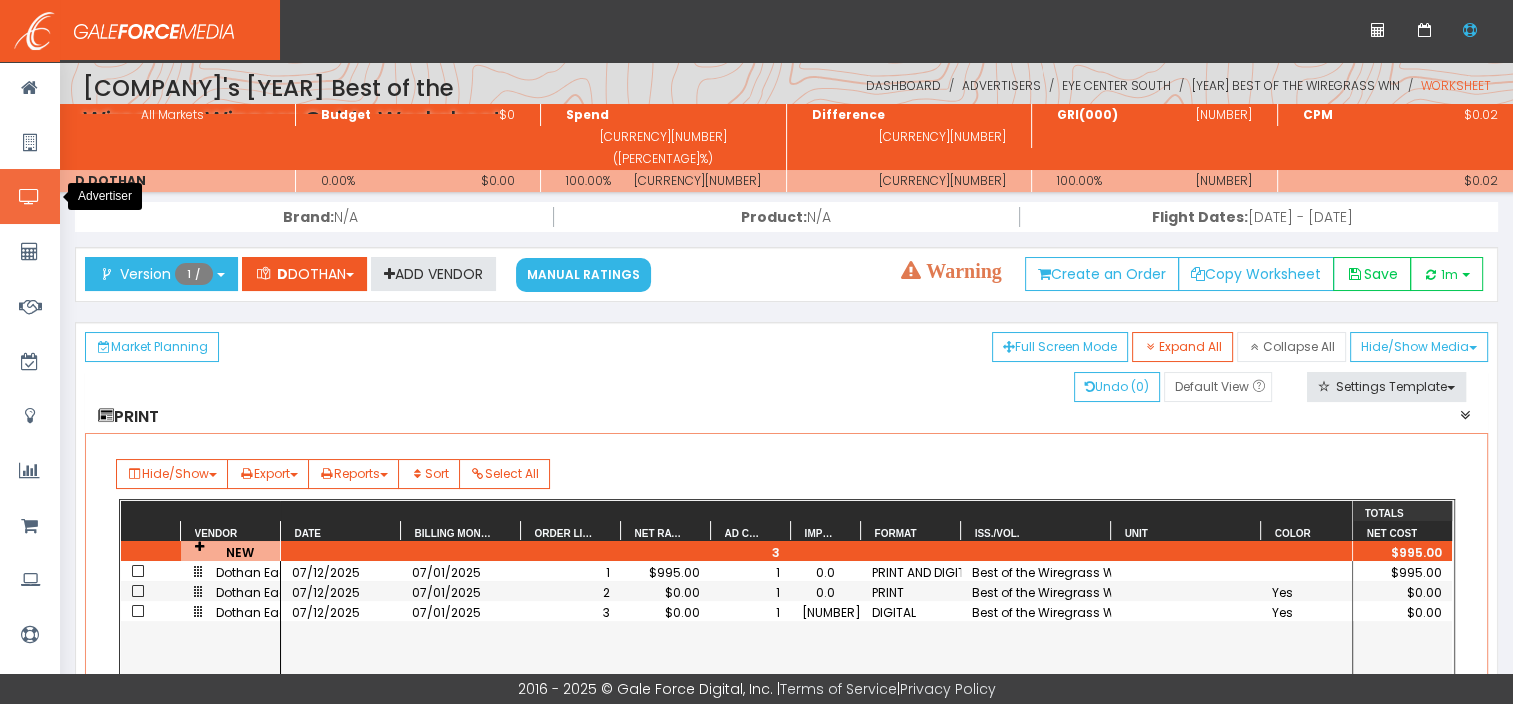 click at bounding box center (30, 196) 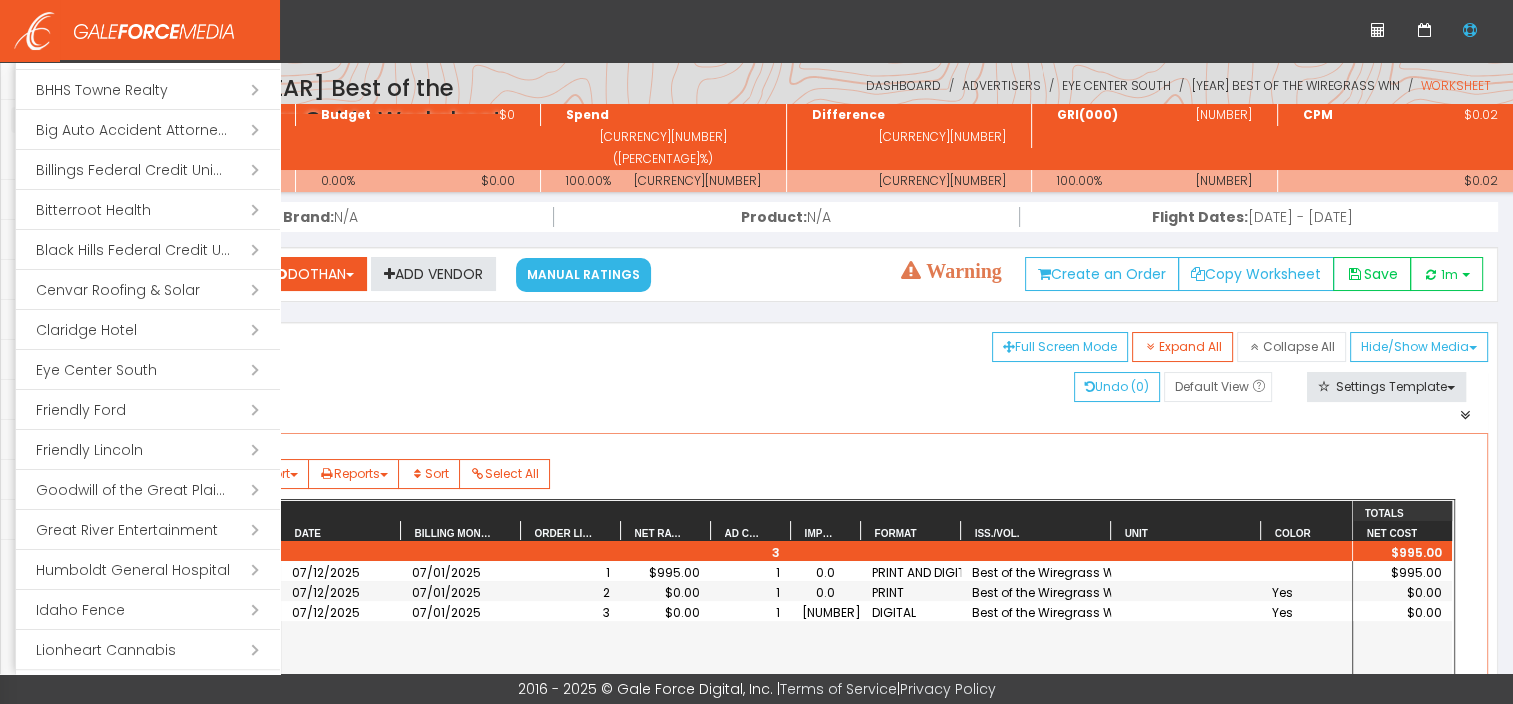 scroll, scrollTop: 300, scrollLeft: 0, axis: vertical 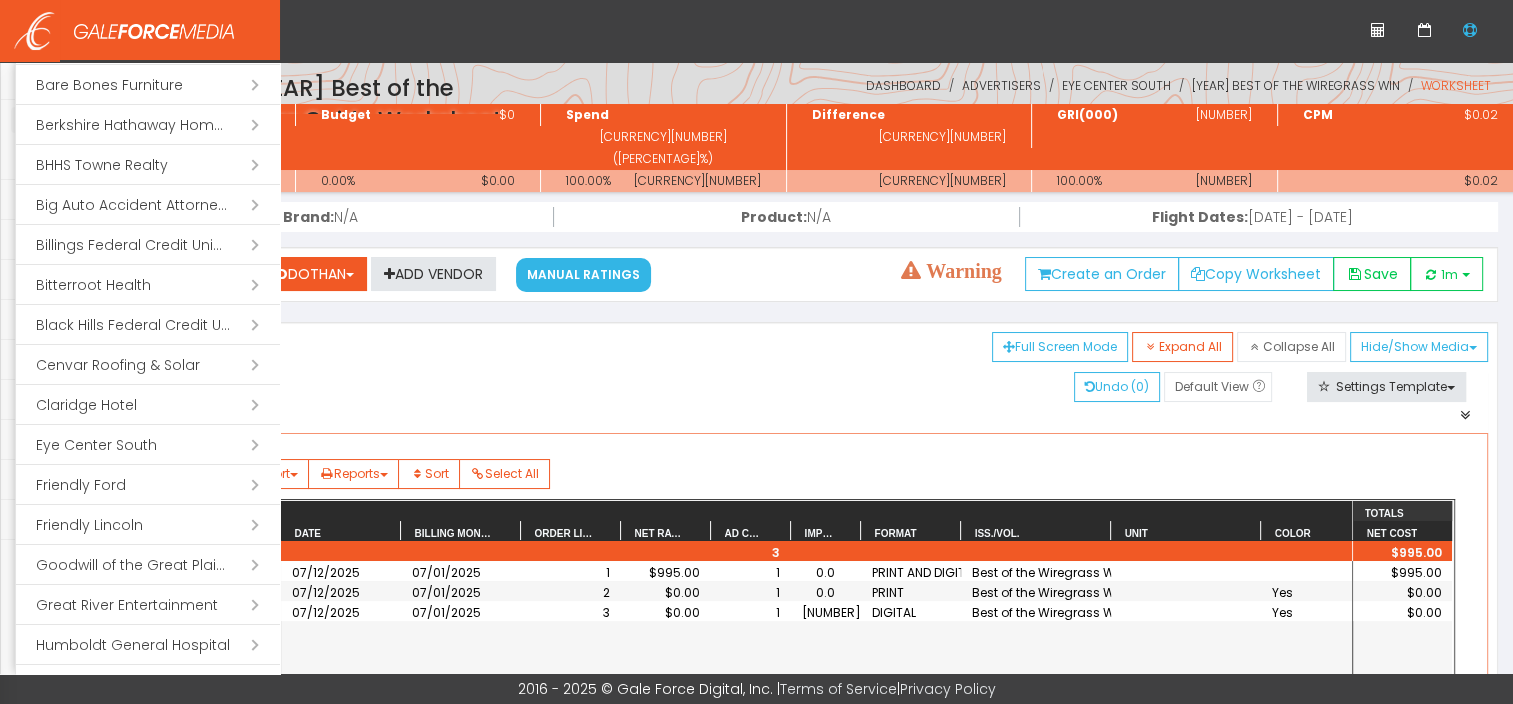 click on "Open submenu (  Eye Center South)" at bounding box center (148, 445) 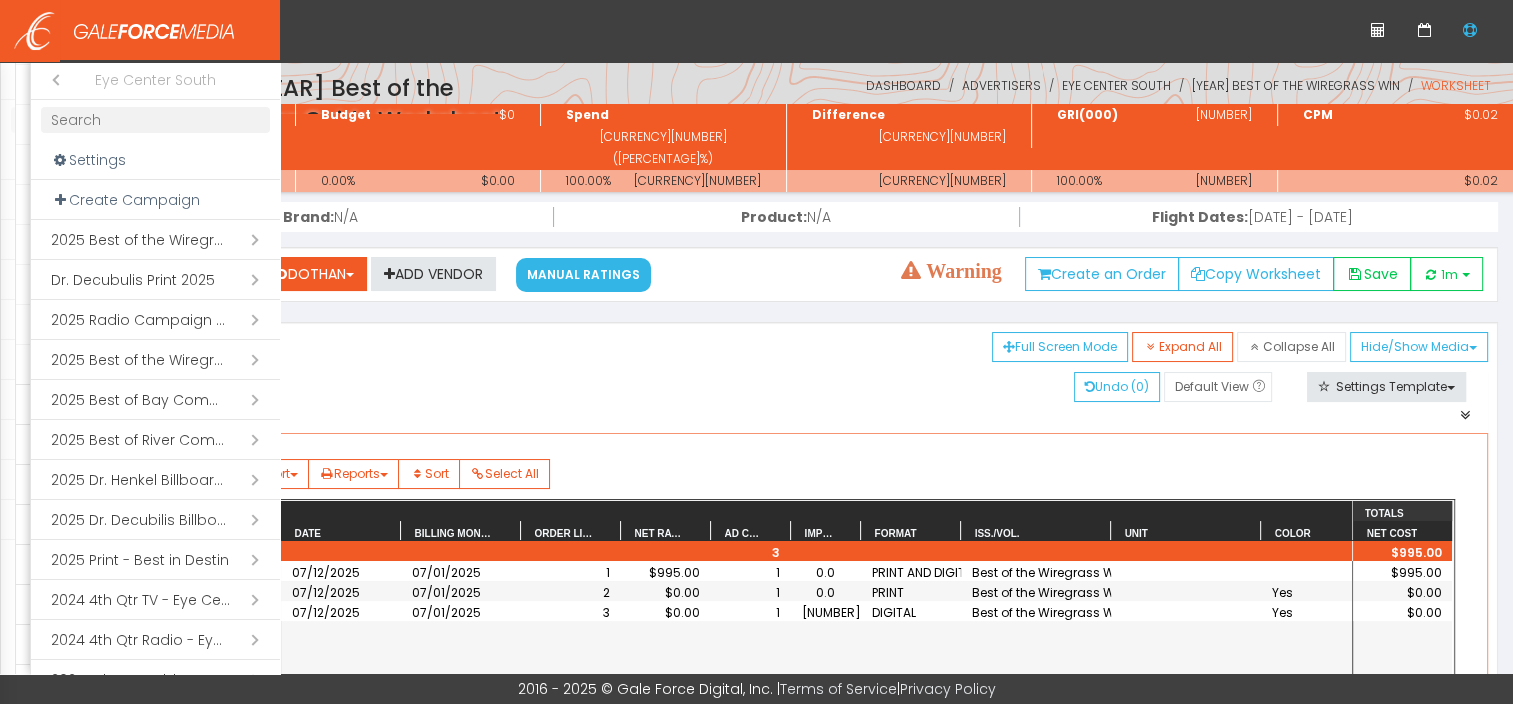 click on "Open submenu (   2025 Best of the Wiregrass)" at bounding box center (155, 360) 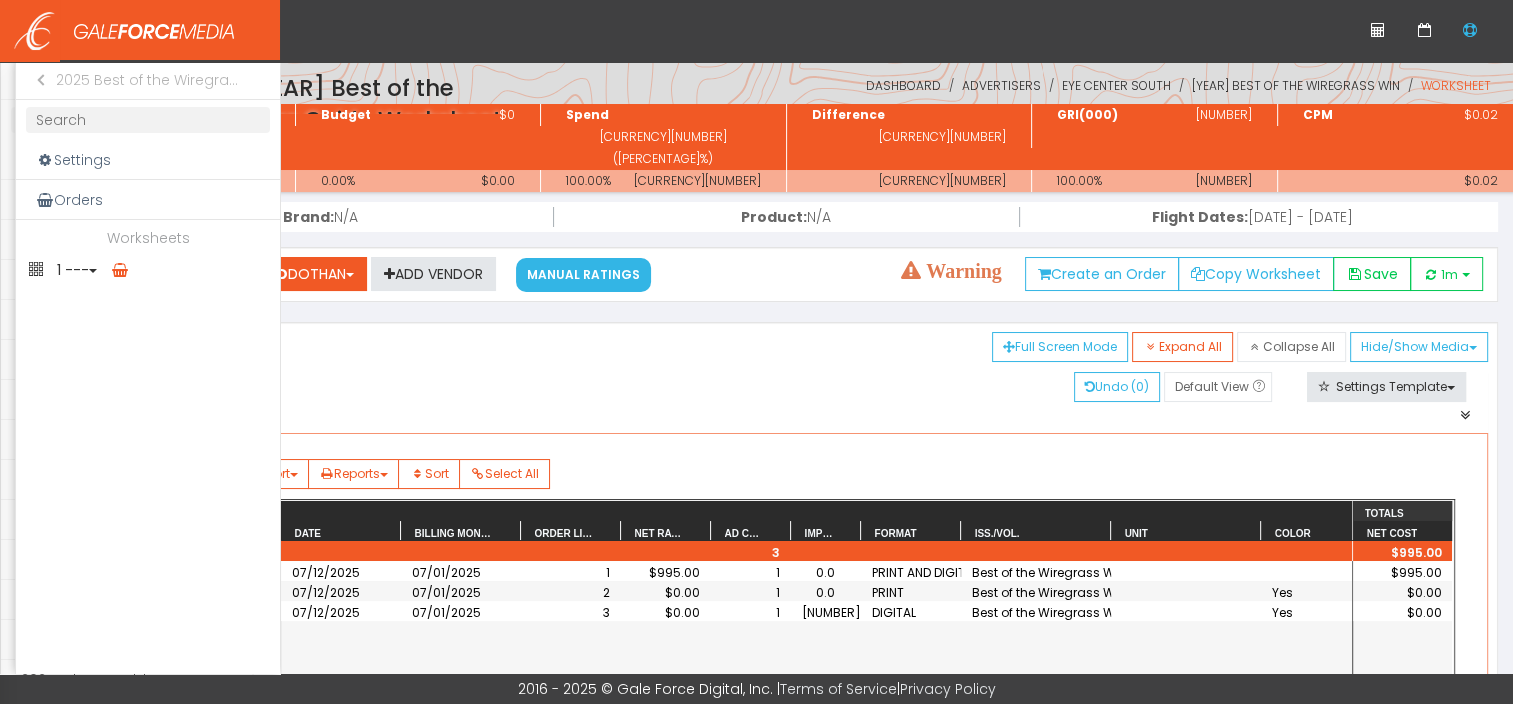 click on "1    ---" at bounding box center [148, 270] 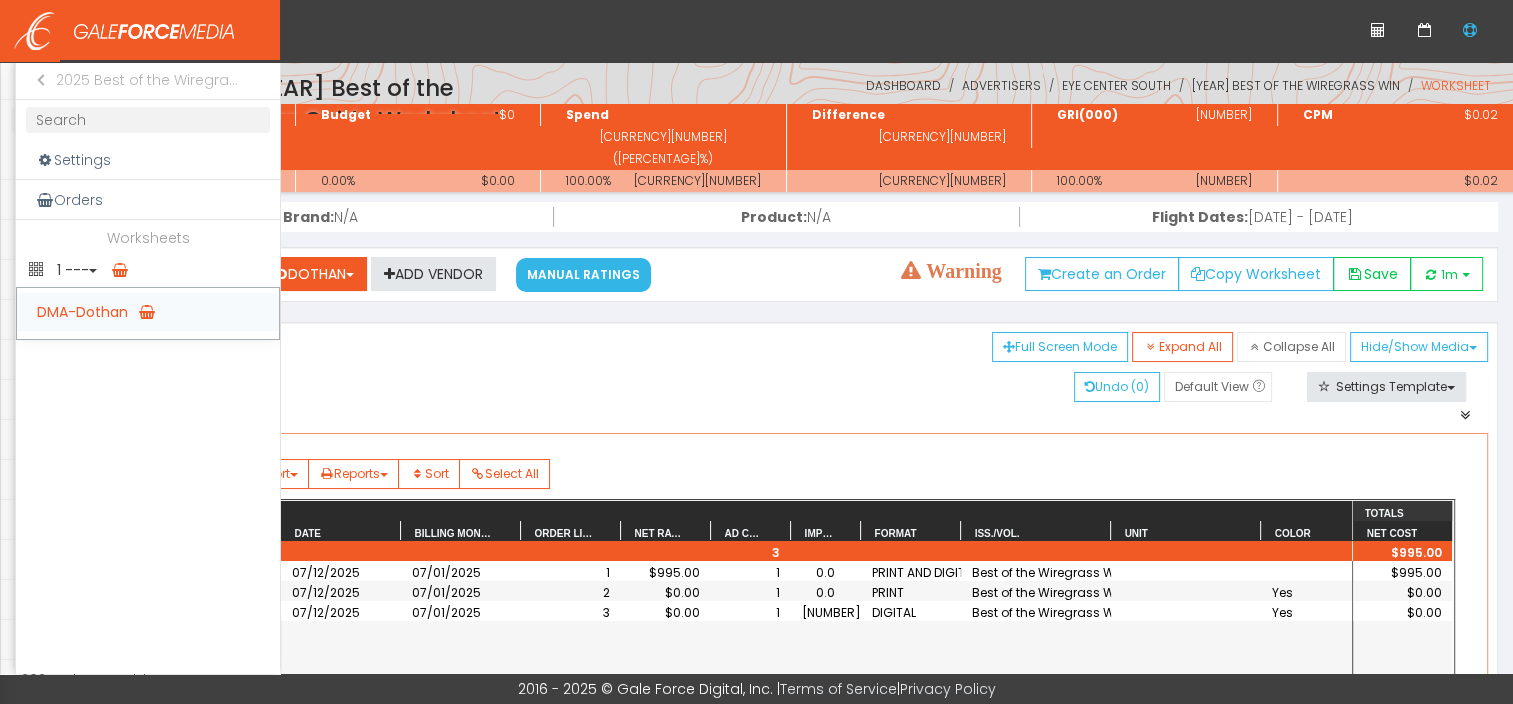 click on "DMA-Dothan" at bounding box center [148, 312] 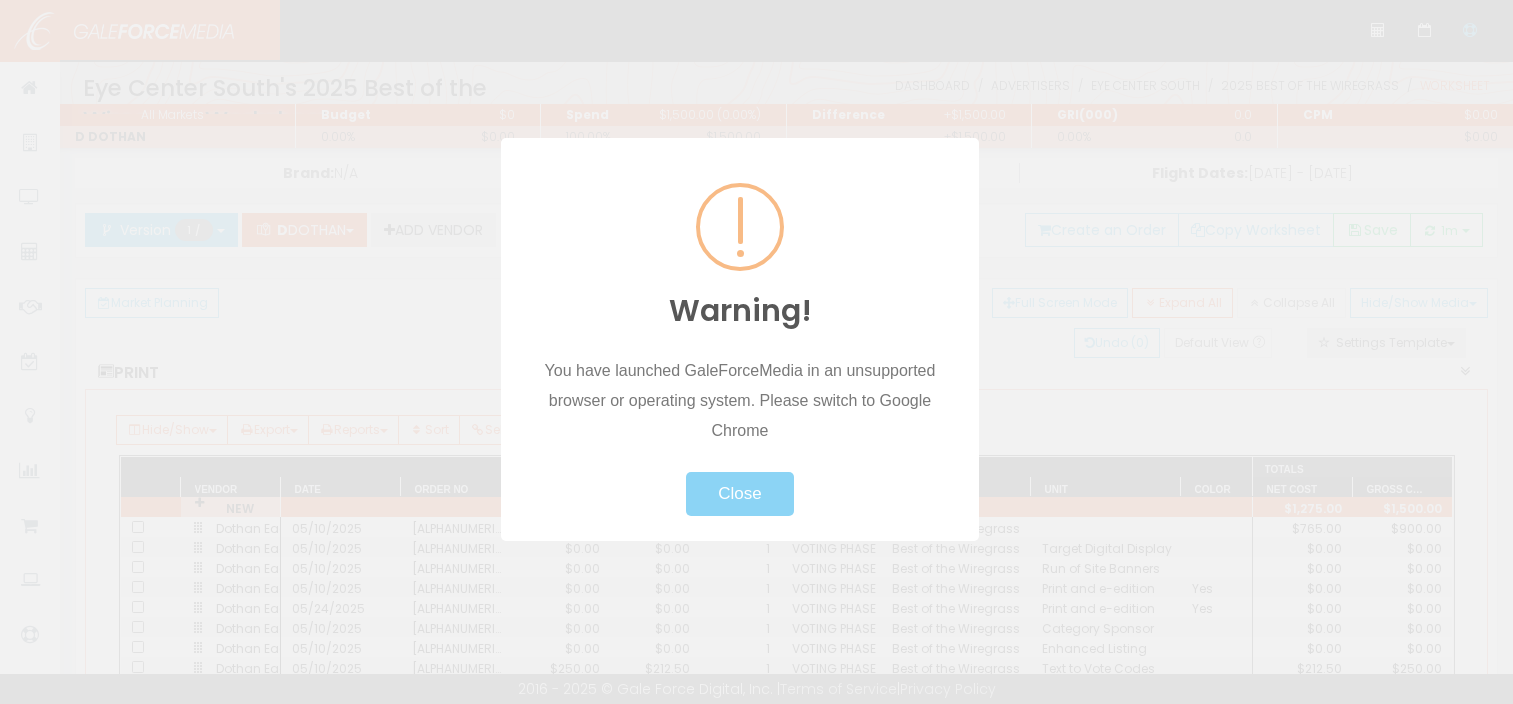 scroll, scrollTop: 0, scrollLeft: 0, axis: both 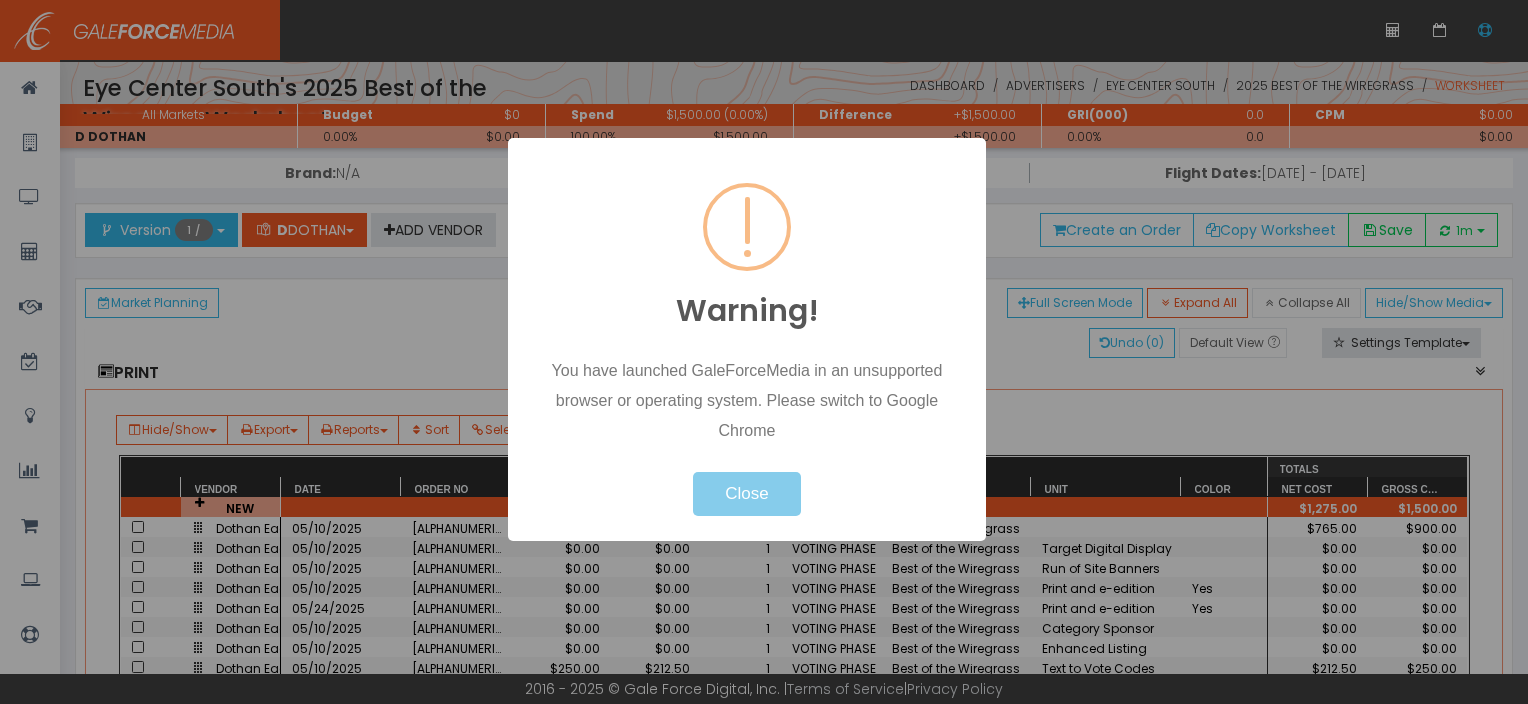 click on "Close" at bounding box center (746, 494) 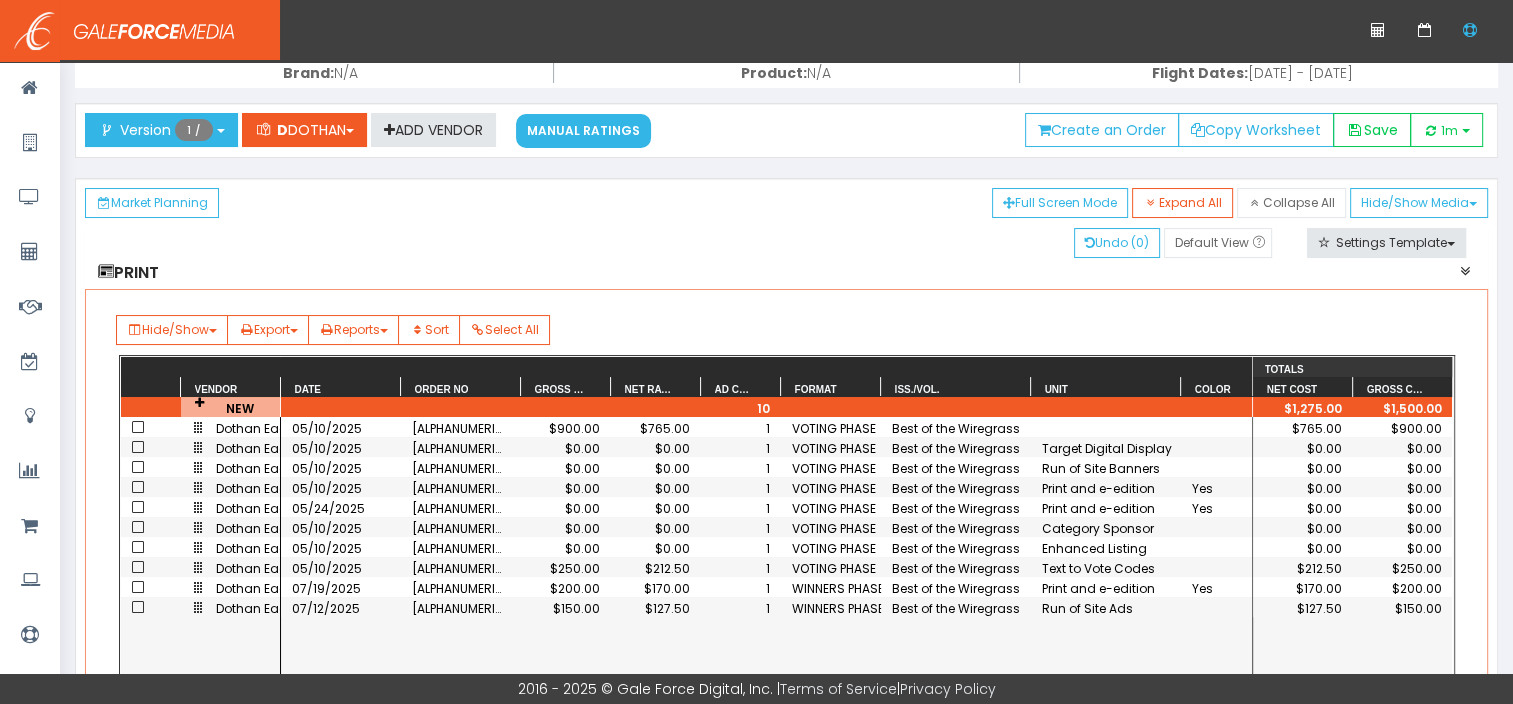 scroll, scrollTop: 0, scrollLeft: 0, axis: both 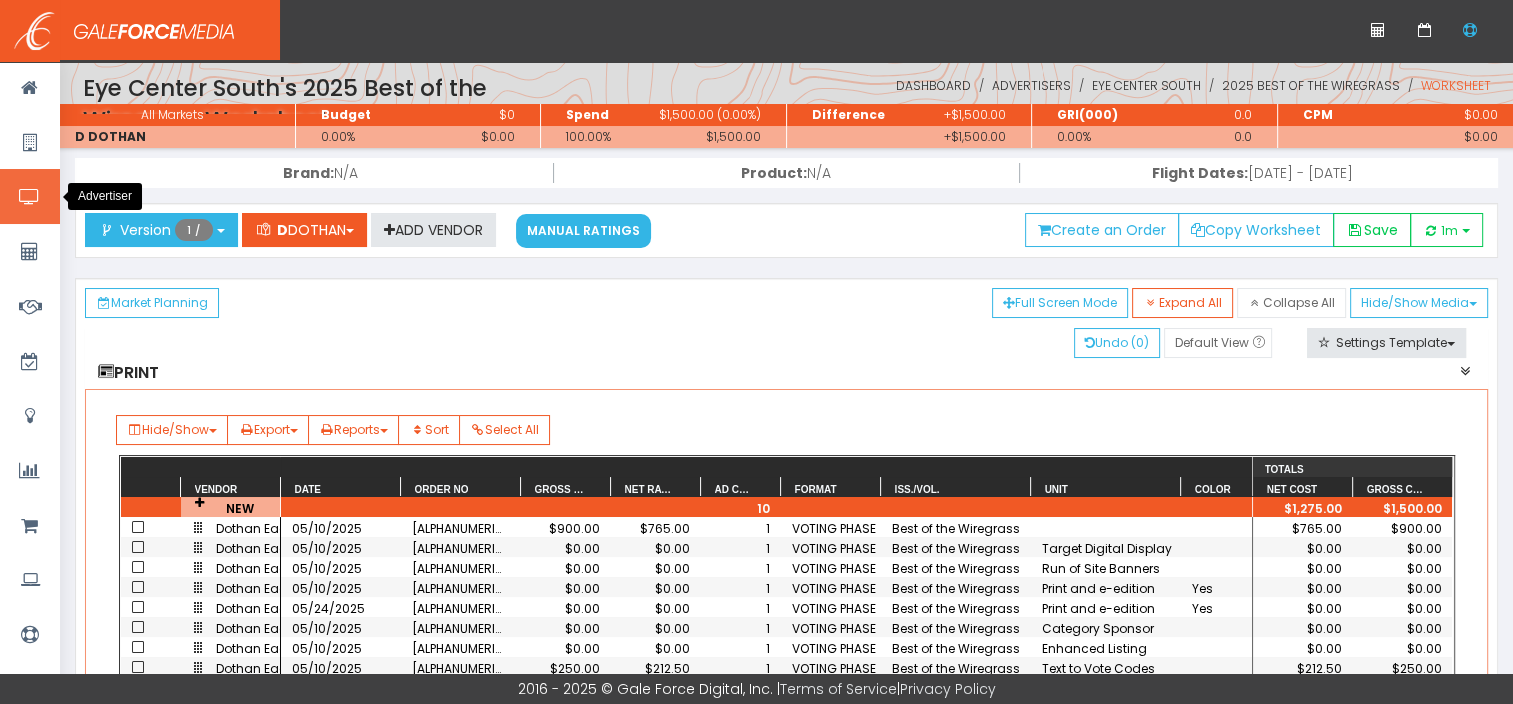 click at bounding box center [29, 197] 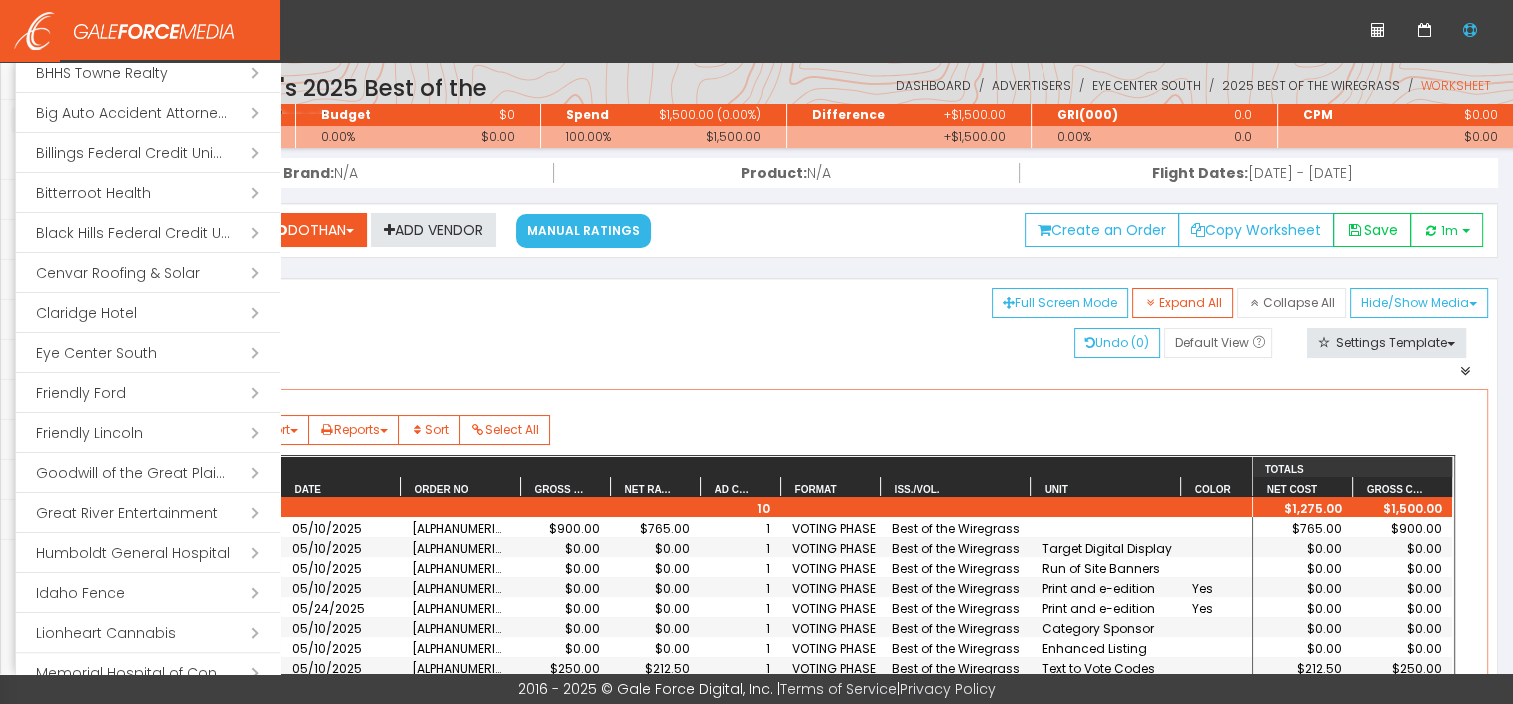 scroll, scrollTop: 400, scrollLeft: 0, axis: vertical 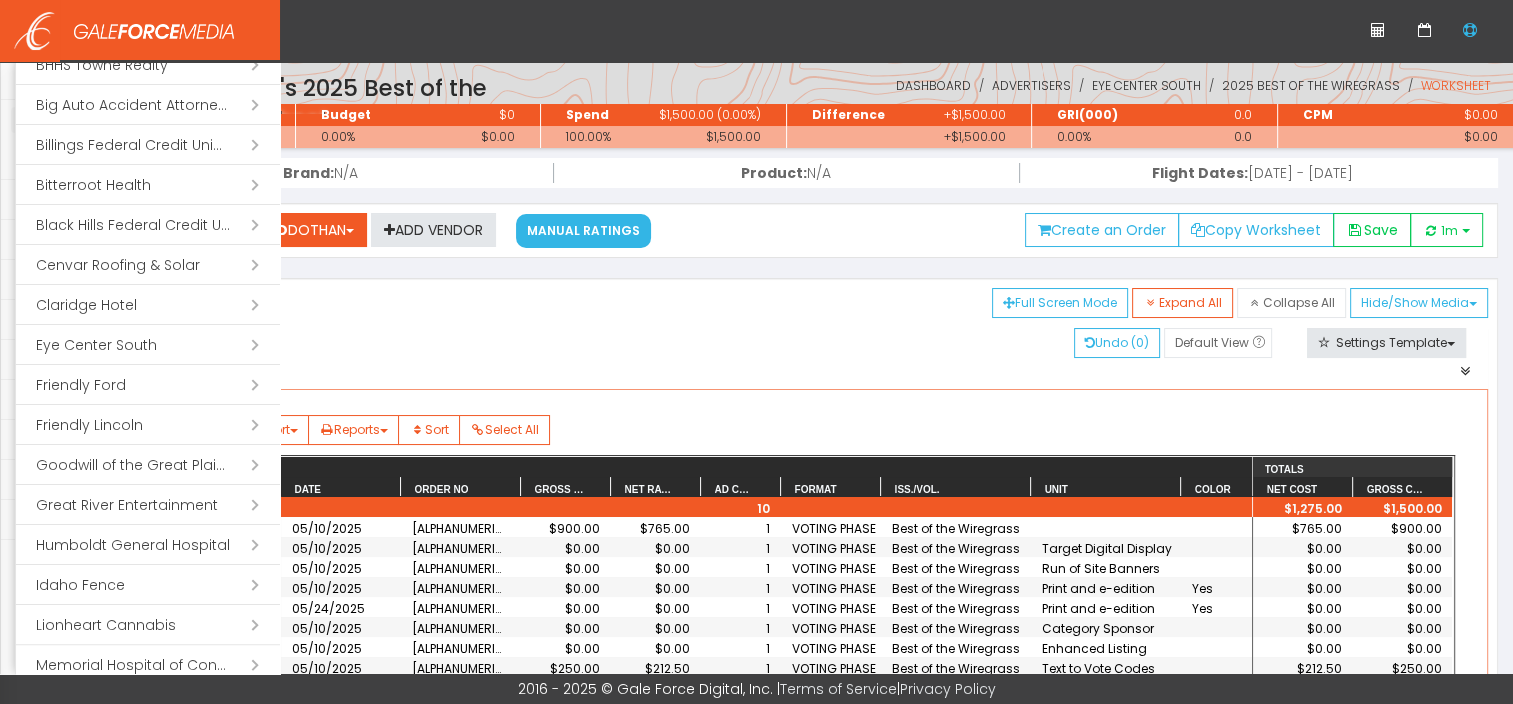 click on "Open submenu (  Eye Center South)" at bounding box center (148, 345) 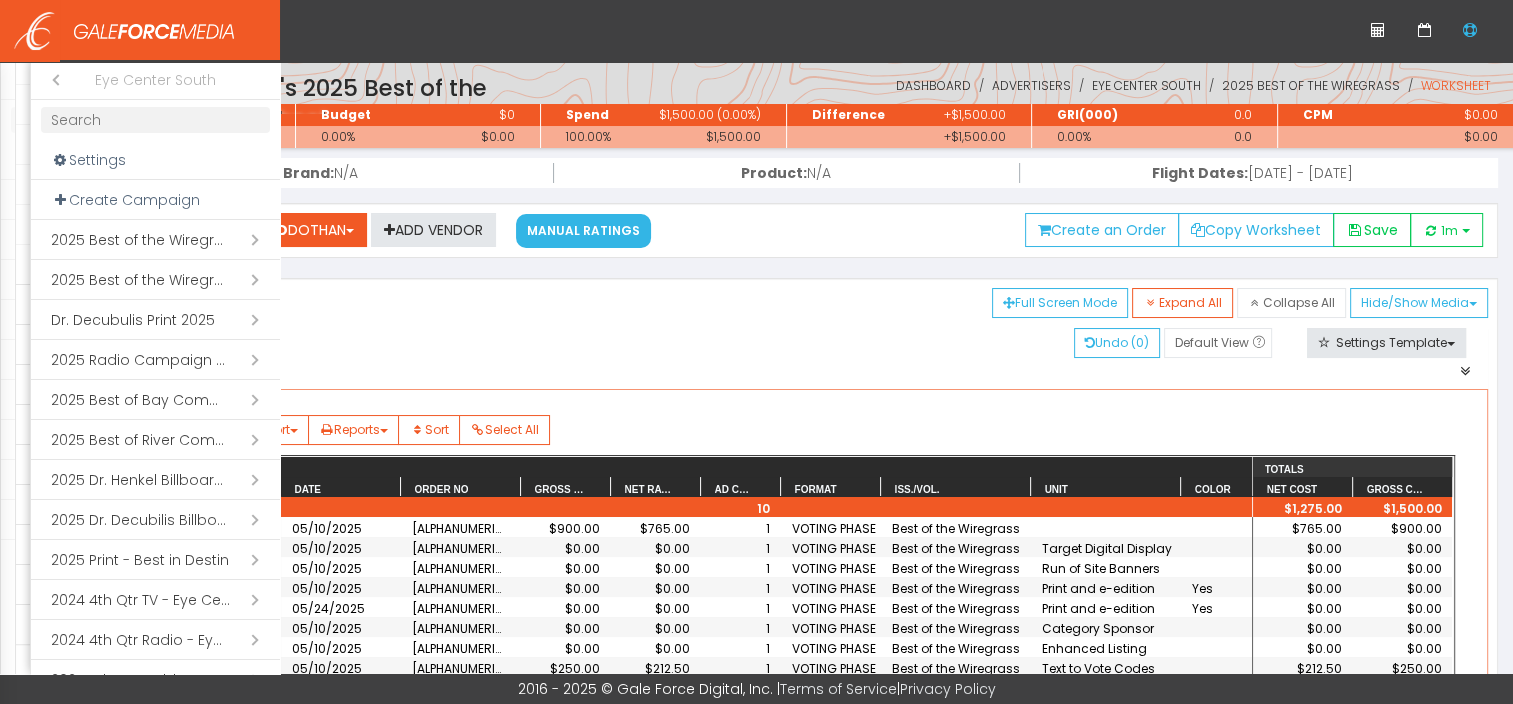 click on "Open submenu (   Dr. Decubulis Print 2025)" at bounding box center (155, 320) 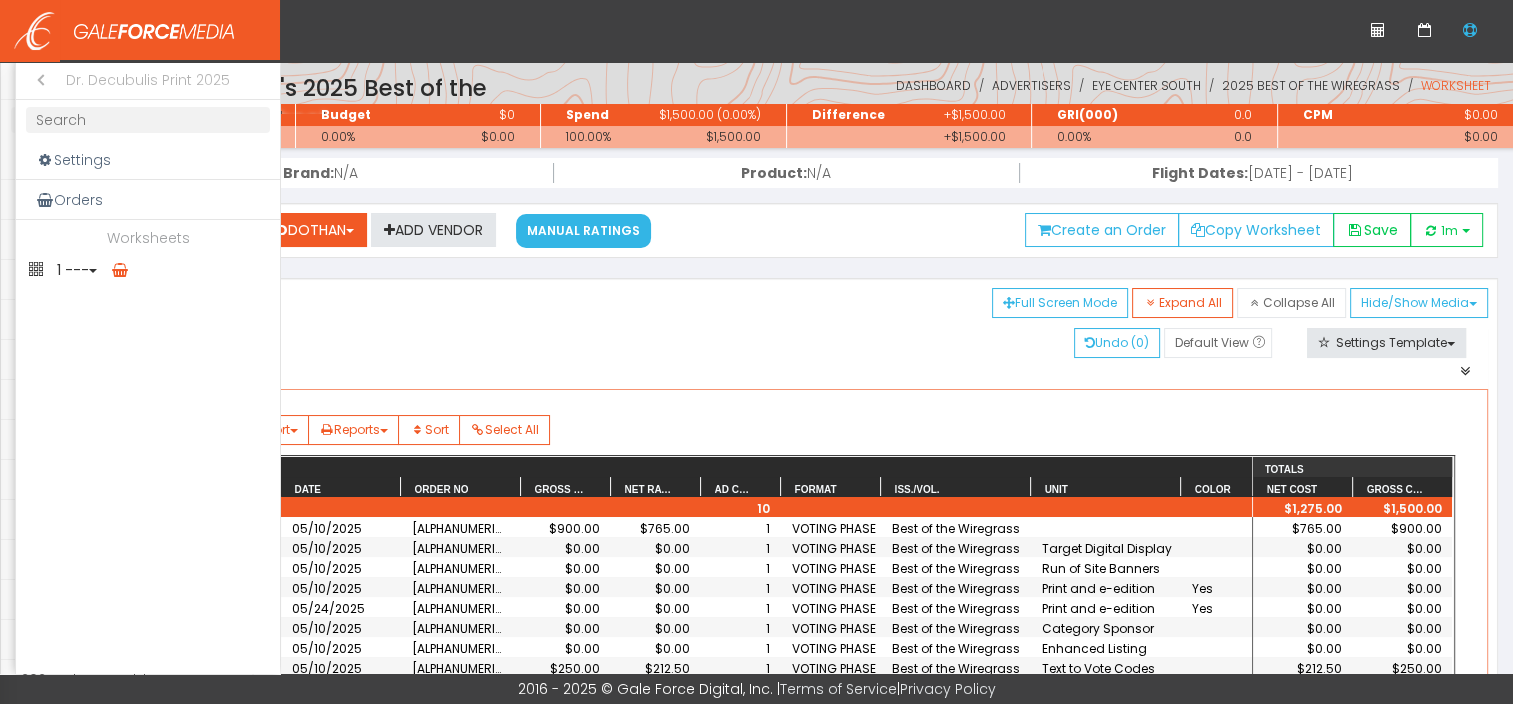 click on "1    ---" at bounding box center [148, 270] 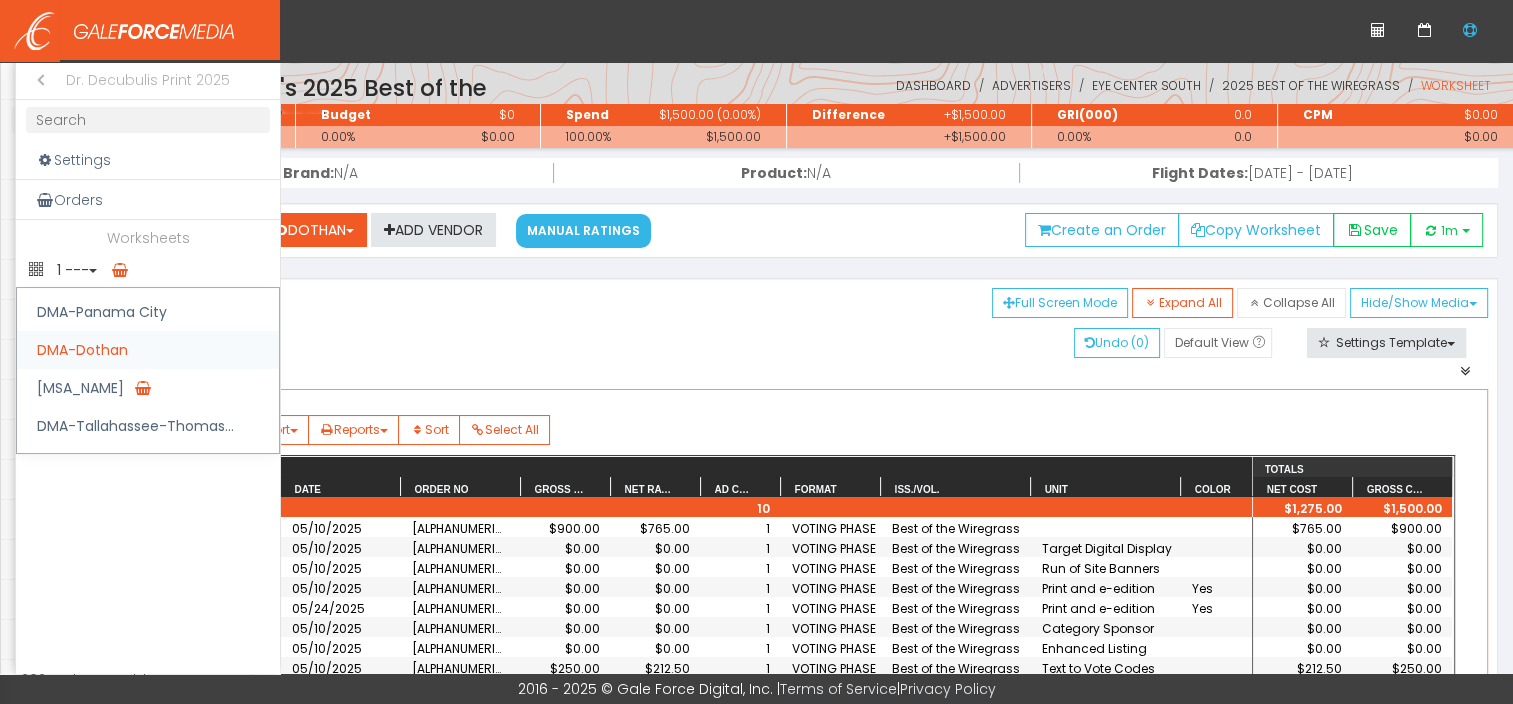 click on "DMA-Dothan" at bounding box center [148, 350] 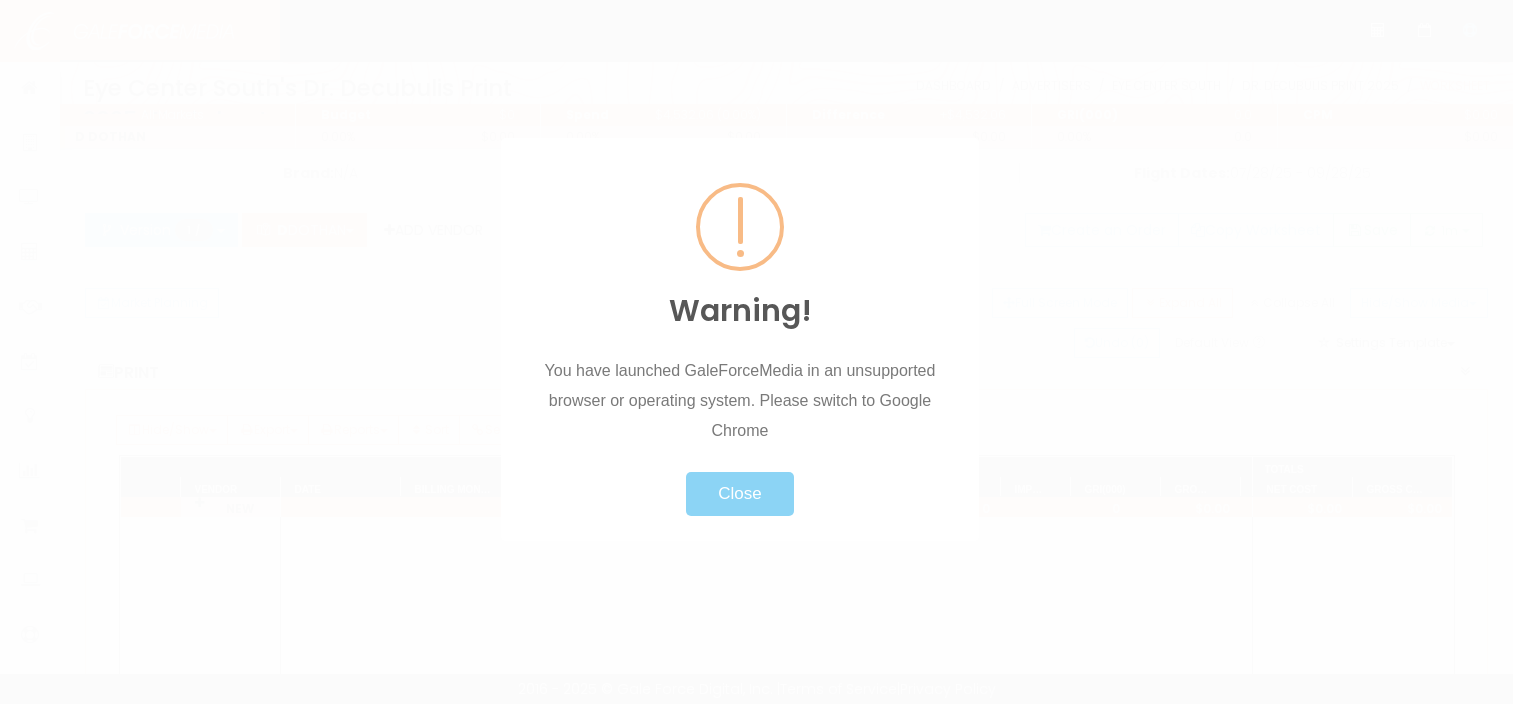 scroll, scrollTop: 0, scrollLeft: 0, axis: both 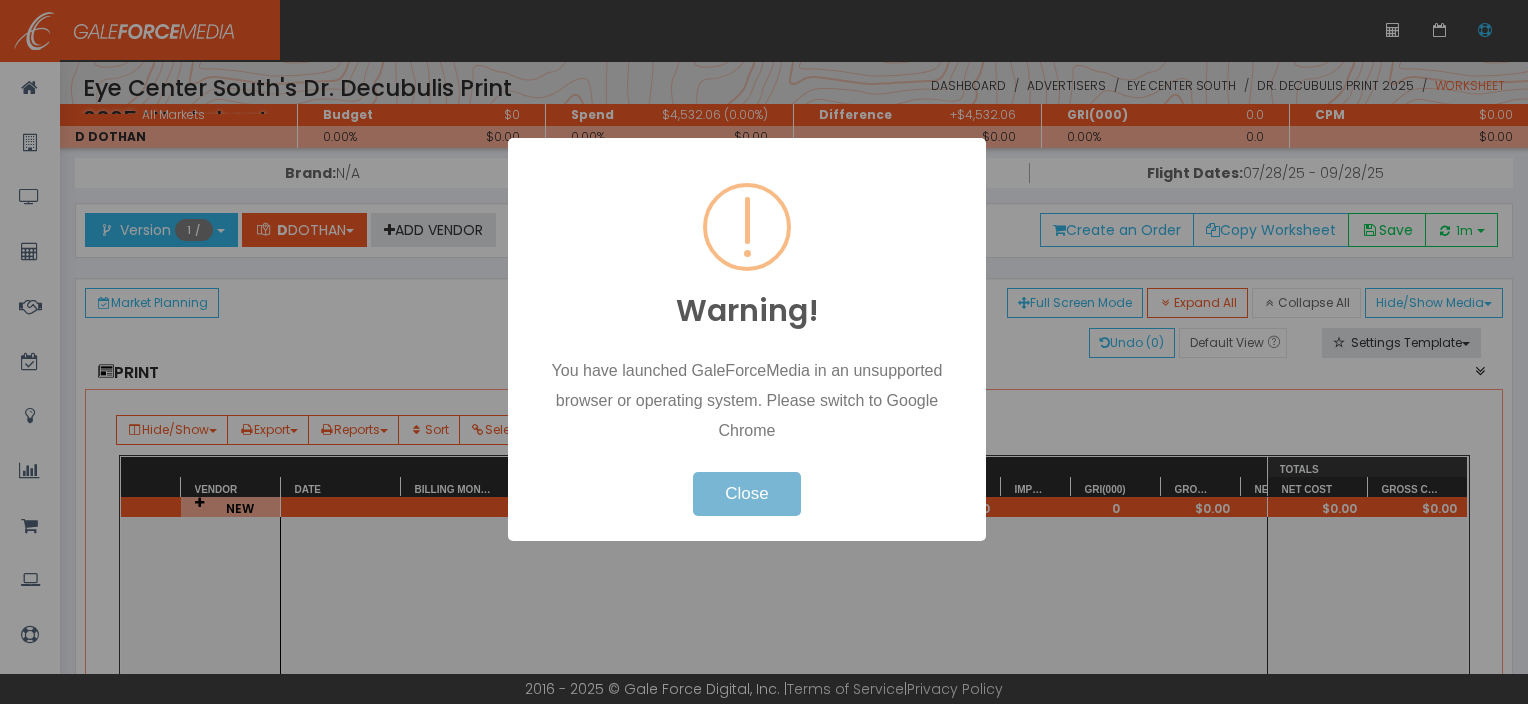 click on "Close" at bounding box center (746, 494) 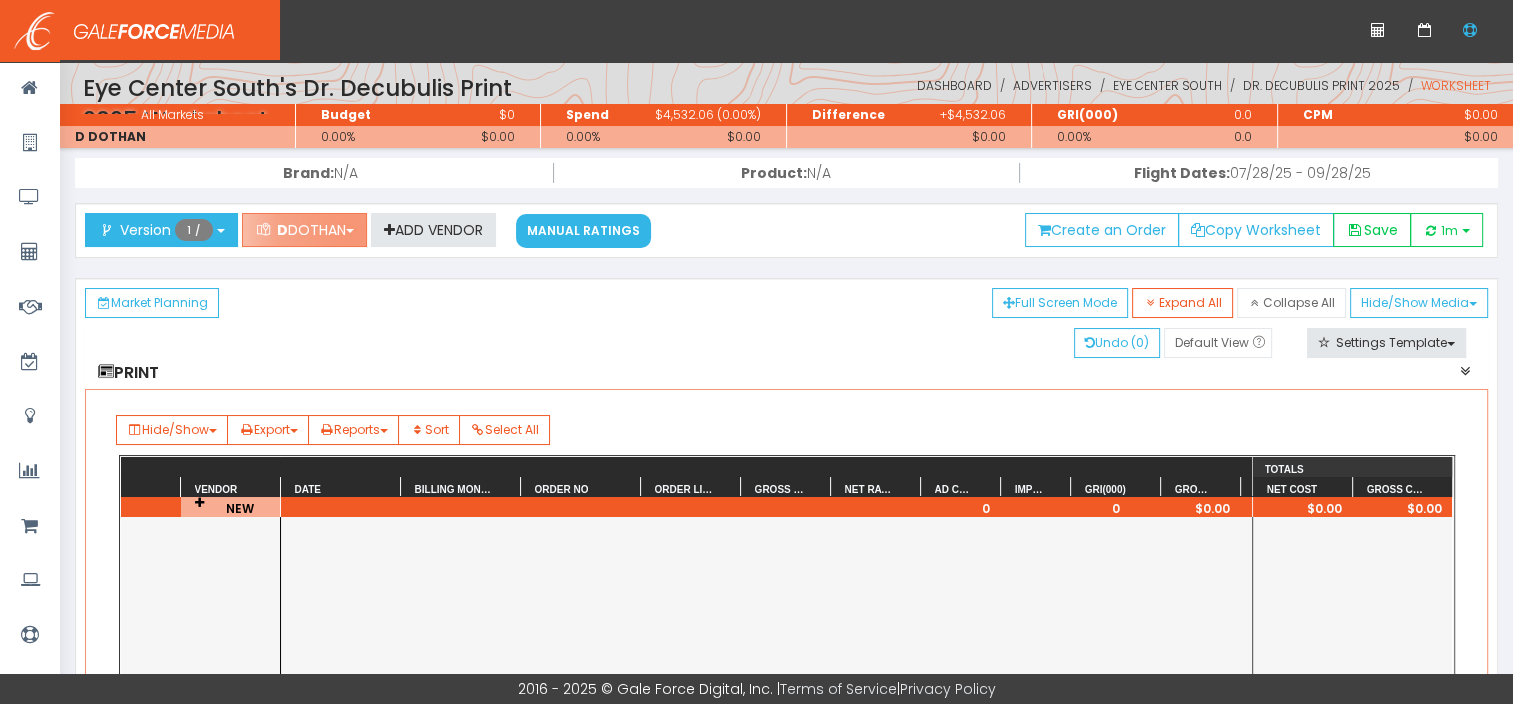 click on "D                                          DOTHAN" at bounding box center [304, 230] 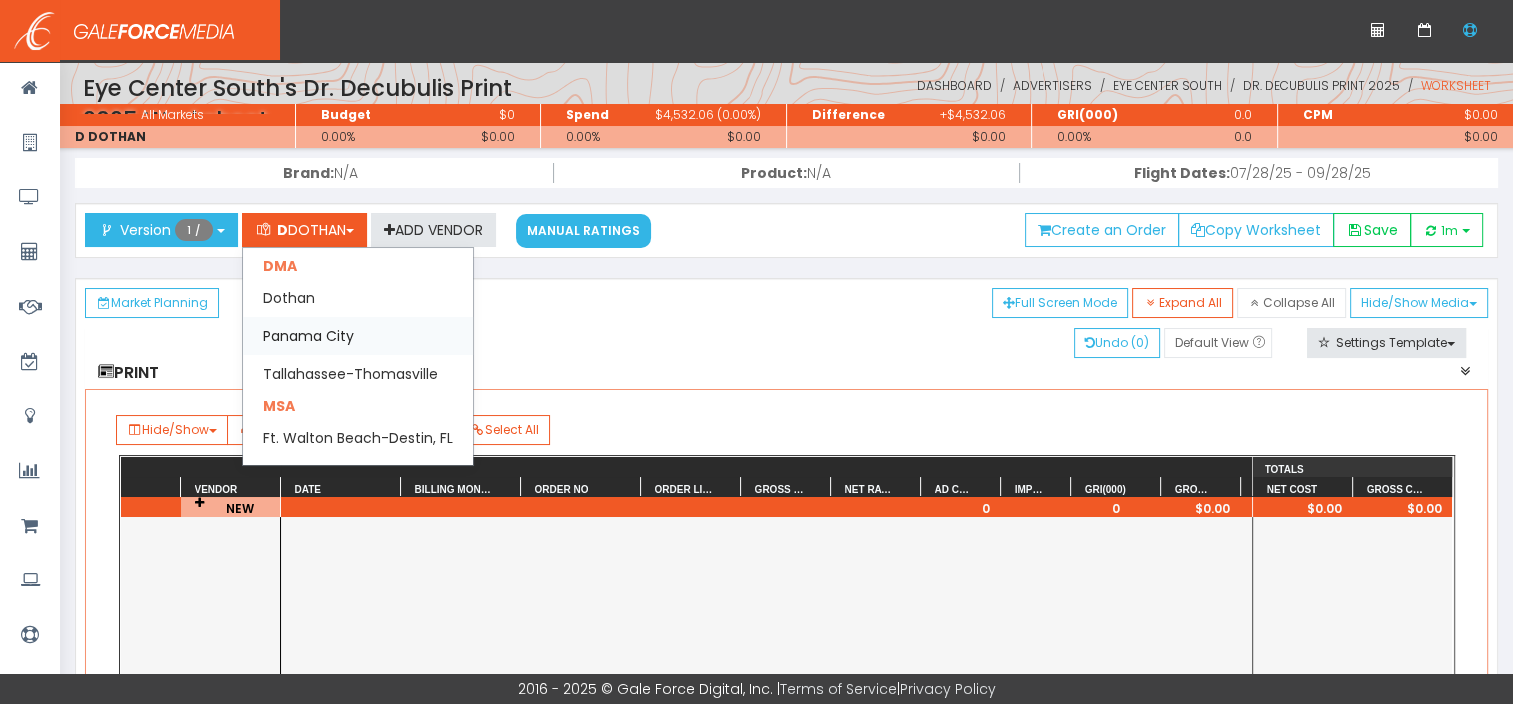 click on "Panama City" at bounding box center (358, 298) 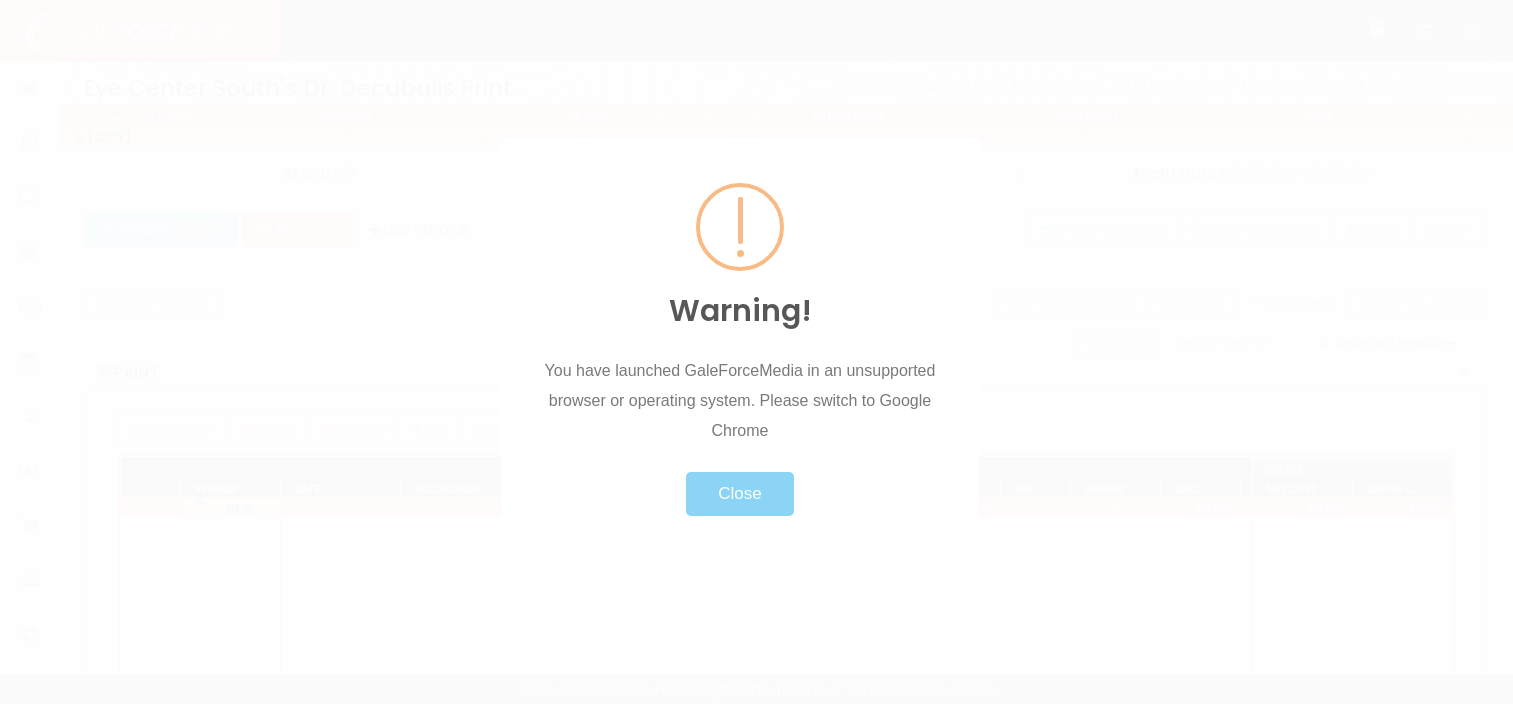 scroll, scrollTop: 0, scrollLeft: 0, axis: both 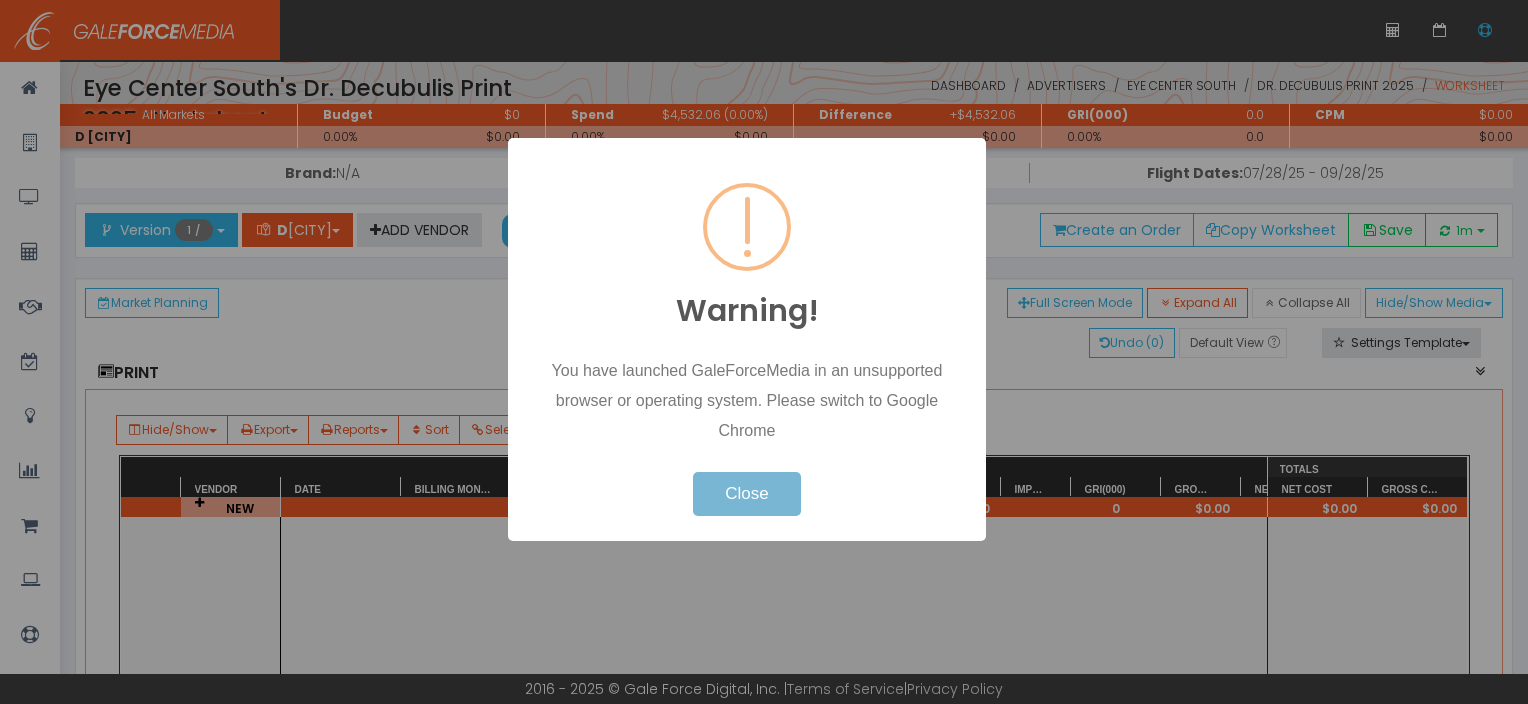 click on "Close" at bounding box center (746, 494) 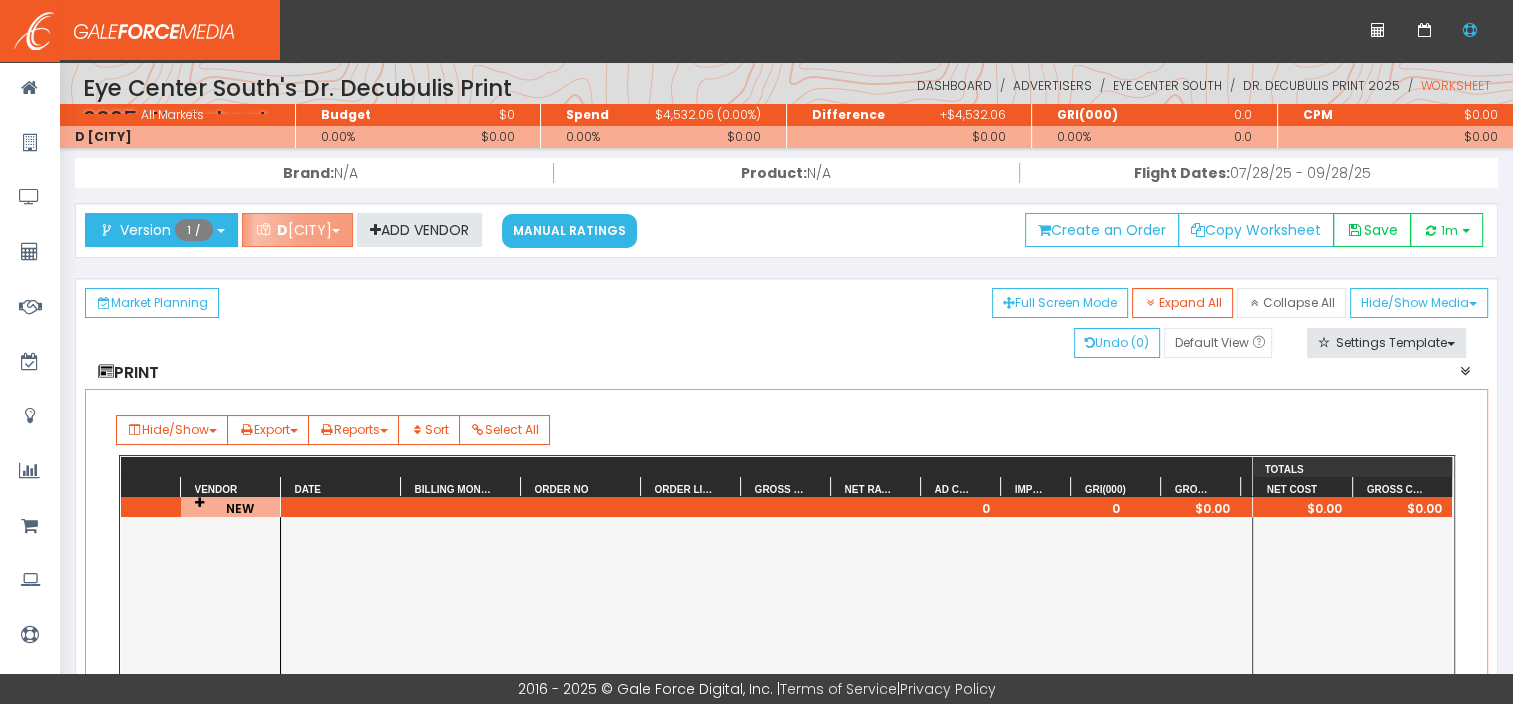 click on "D [CITY]" at bounding box center (297, 230) 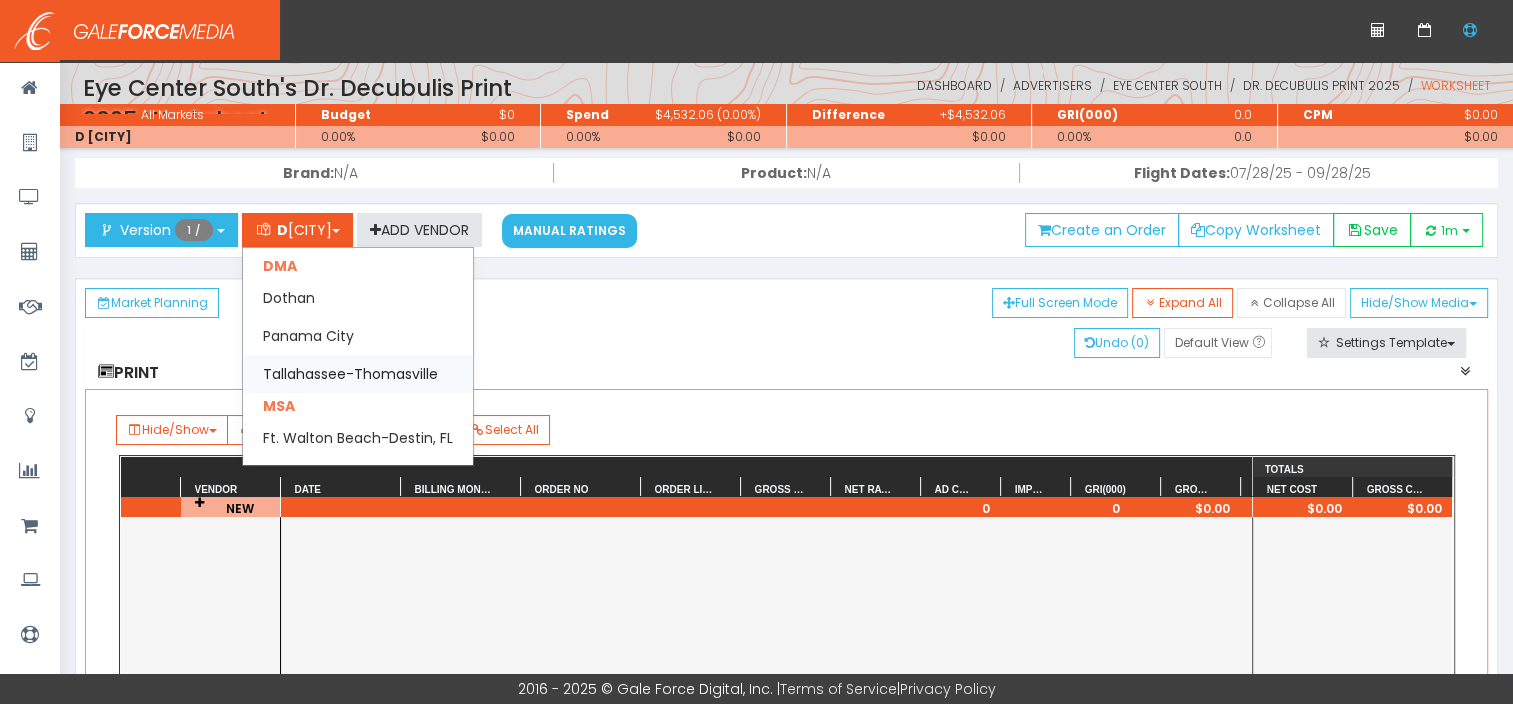click on "Tallahassee-Thomasville" at bounding box center (358, 298) 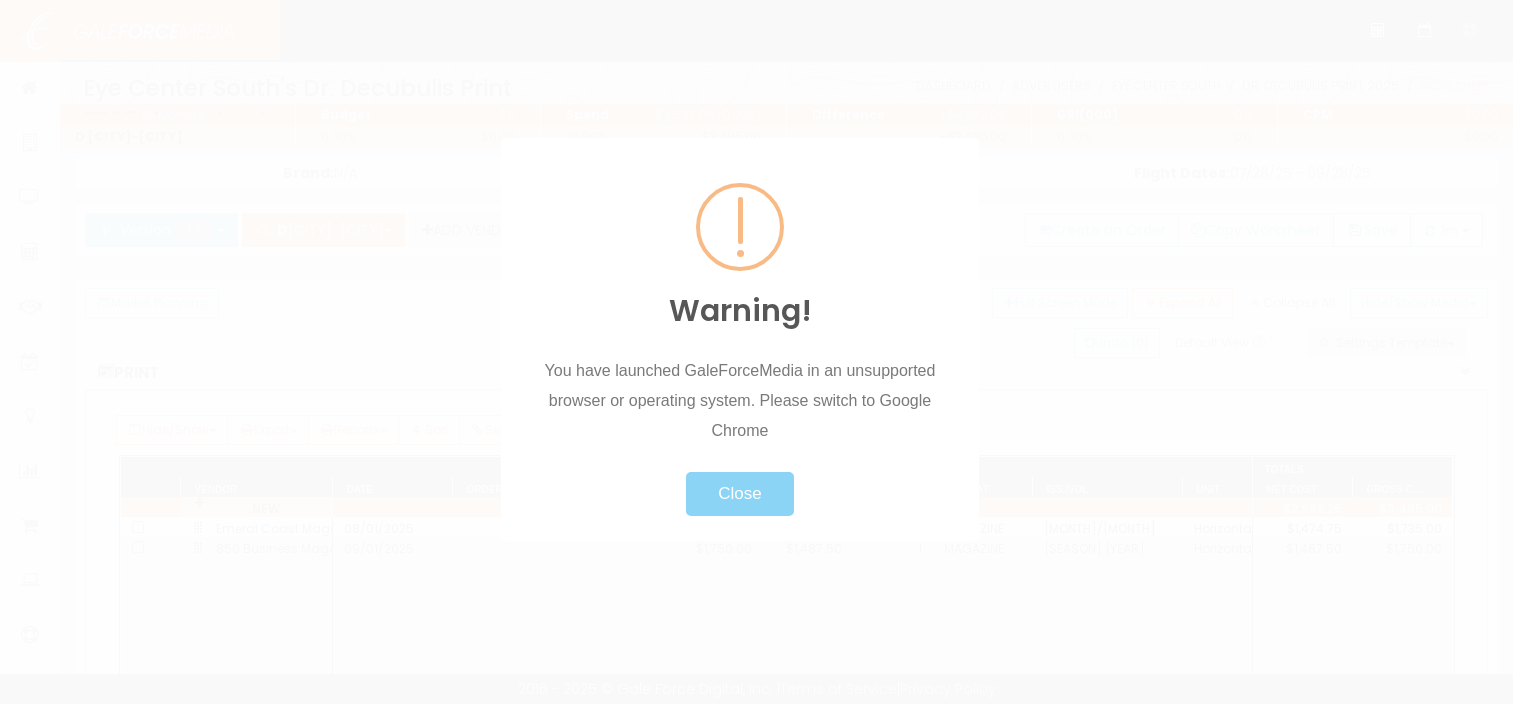 scroll, scrollTop: 0, scrollLeft: 0, axis: both 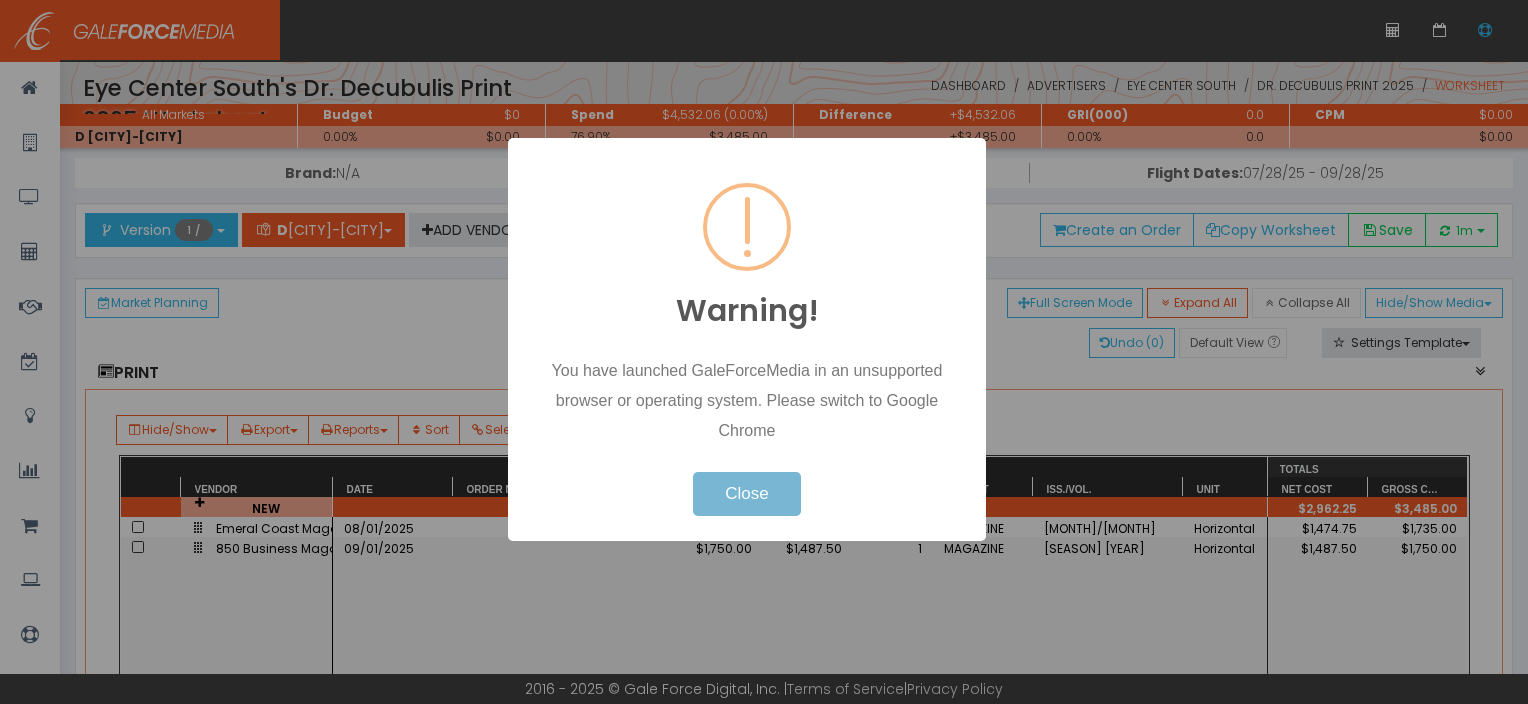 click on "Close" at bounding box center (746, 494) 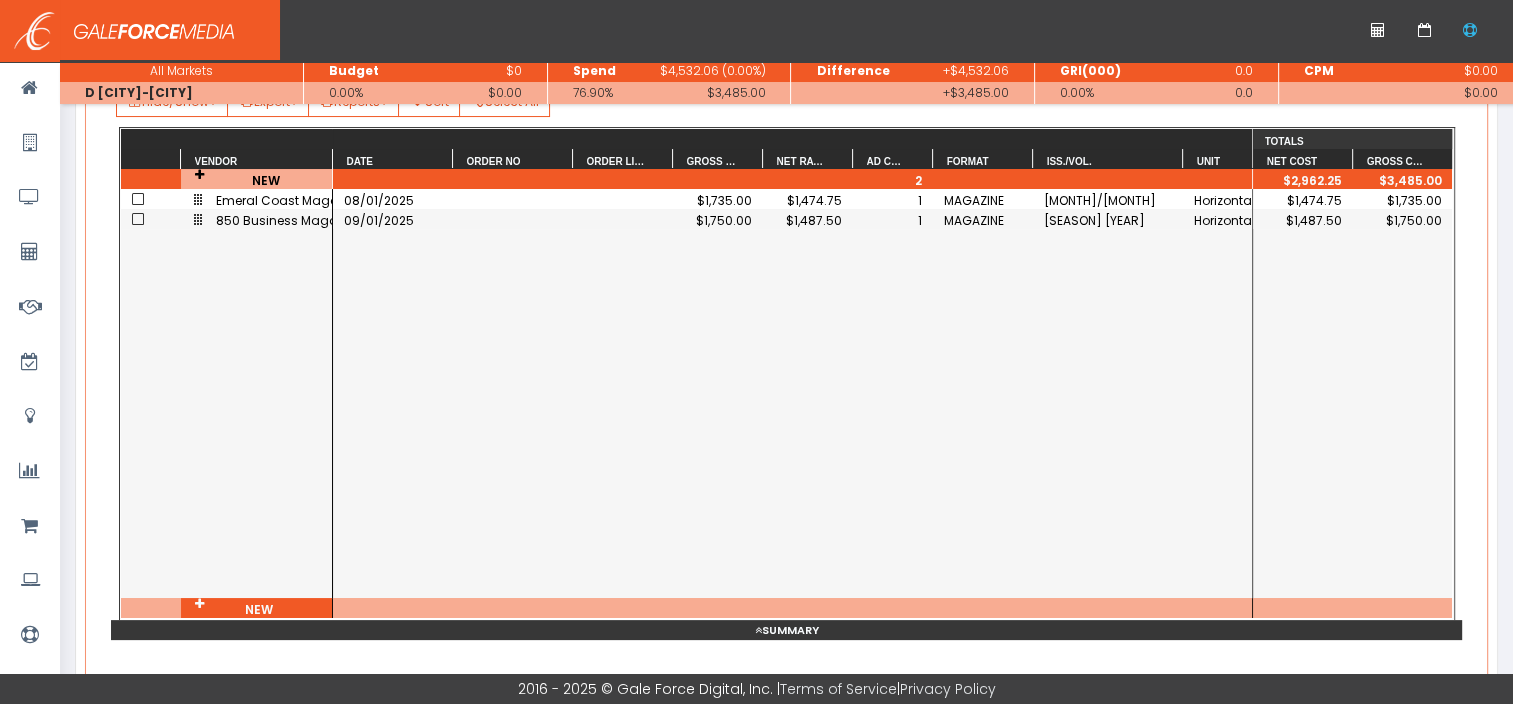 scroll, scrollTop: 300, scrollLeft: 0, axis: vertical 